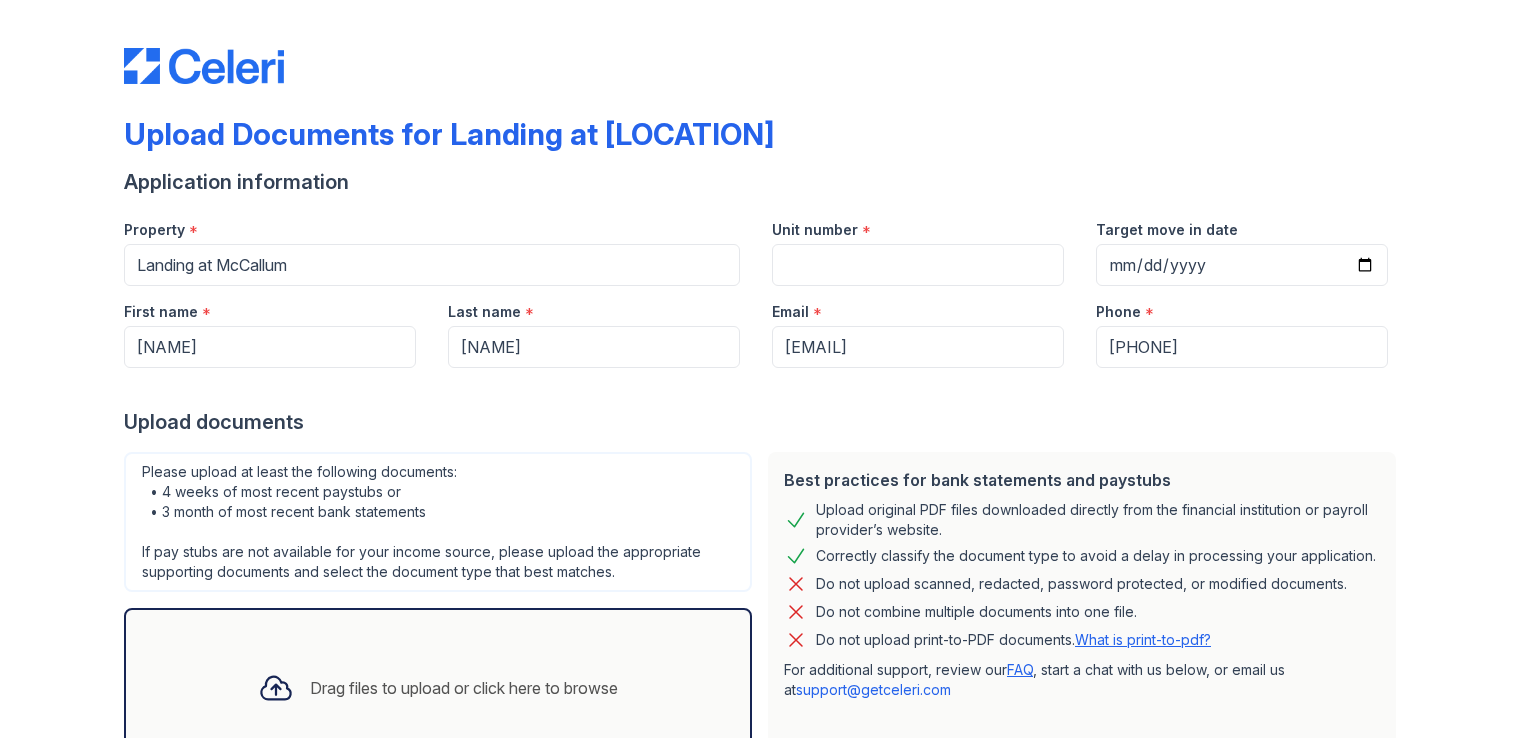 scroll, scrollTop: 0, scrollLeft: 0, axis: both 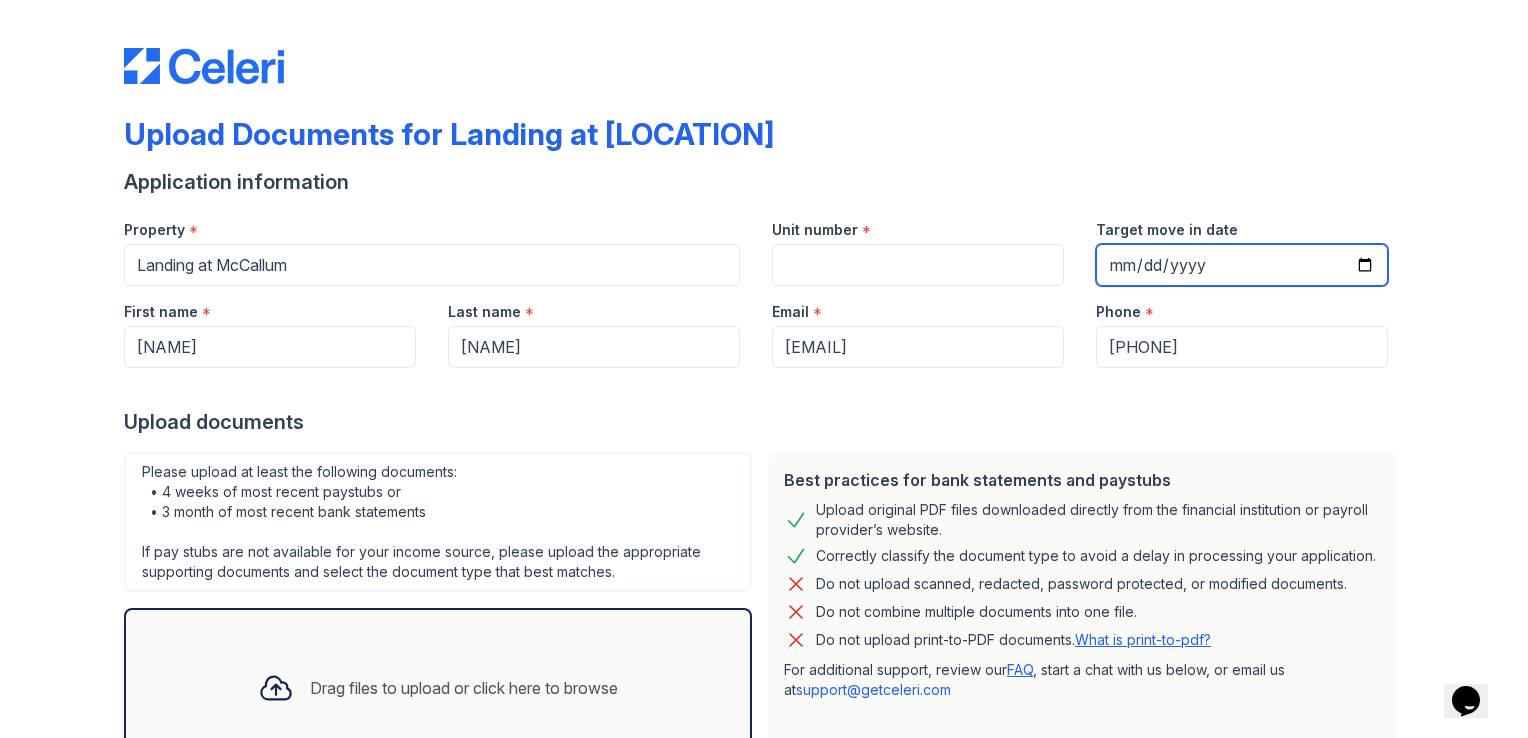 click on "Target move in date" at bounding box center [1242, 265] 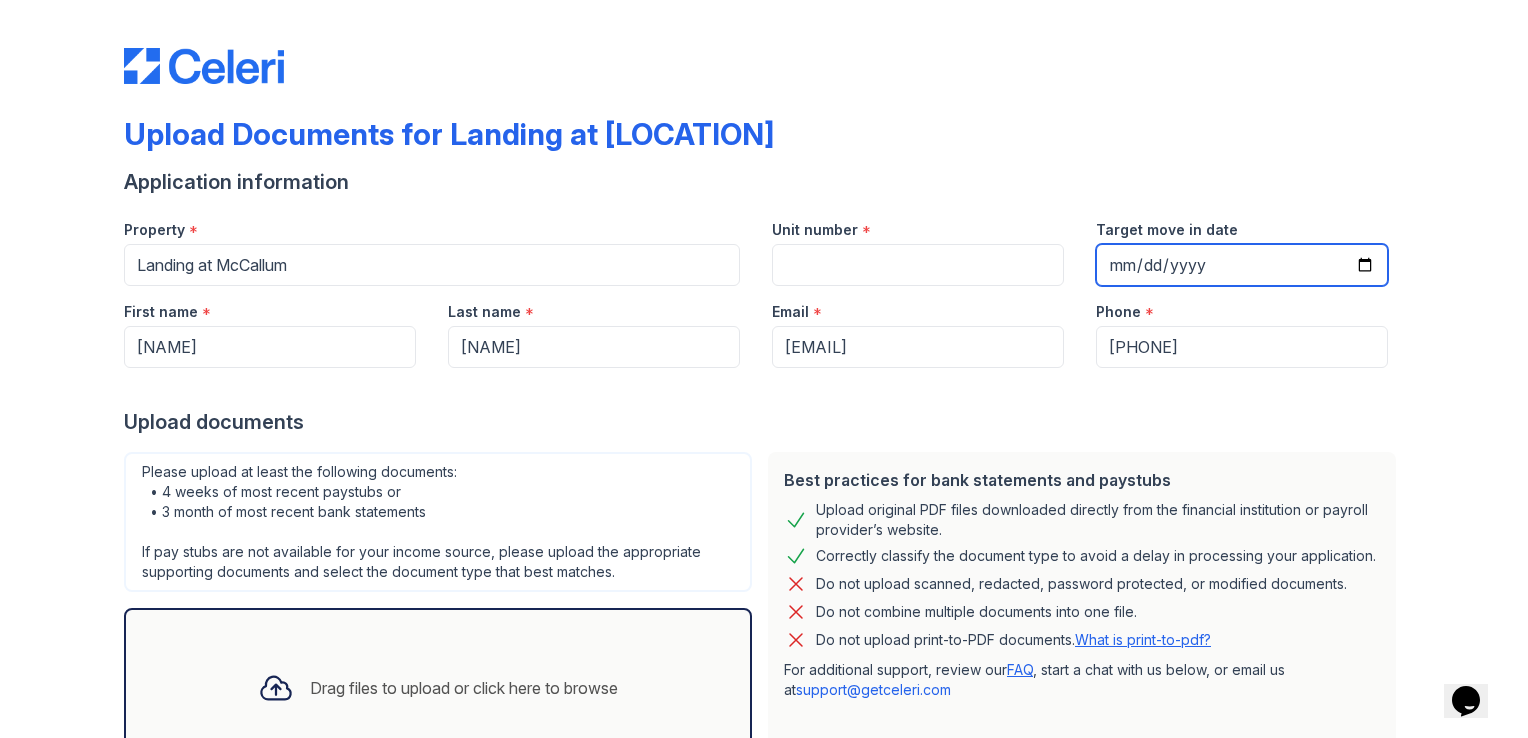 type on "[DATE]" 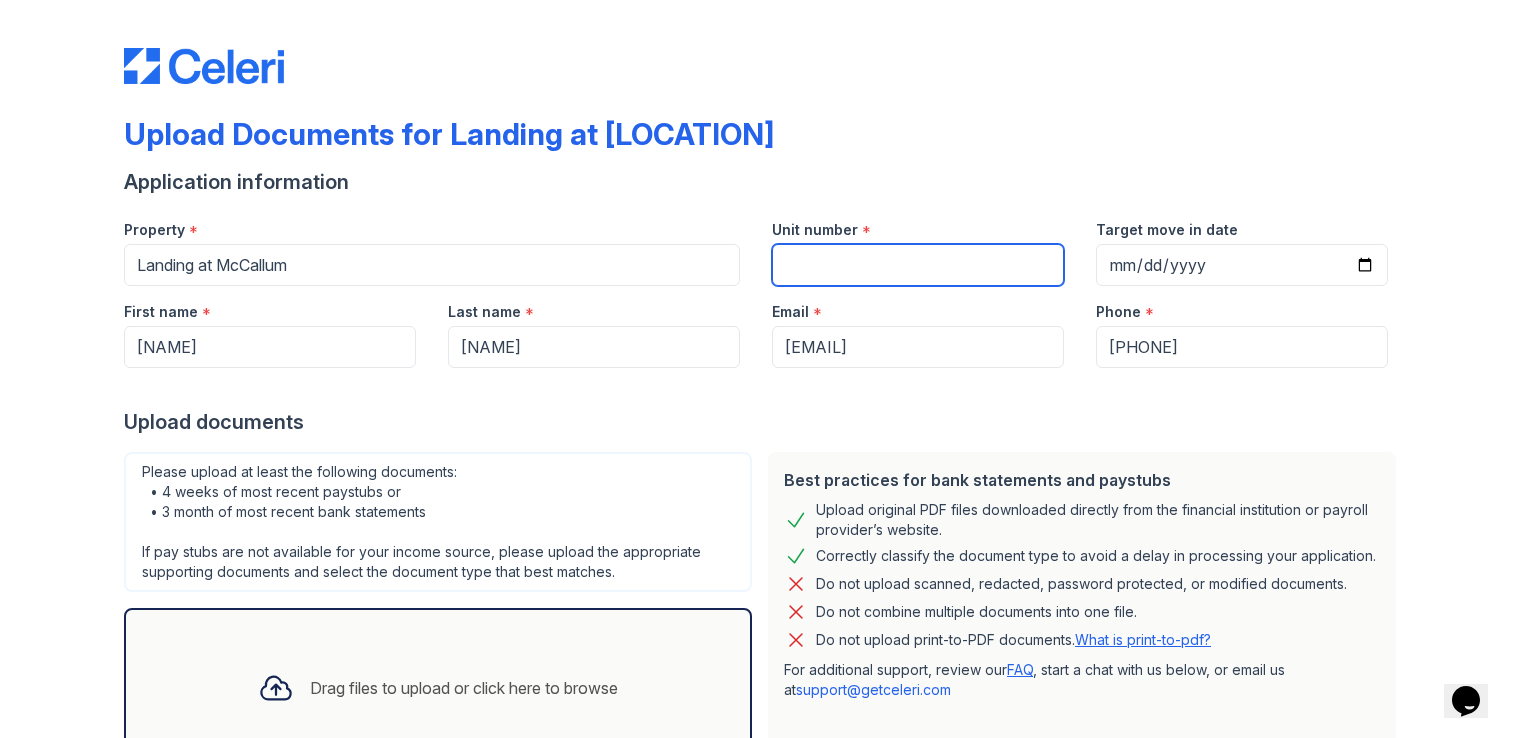 click on "Unit number" at bounding box center [918, 265] 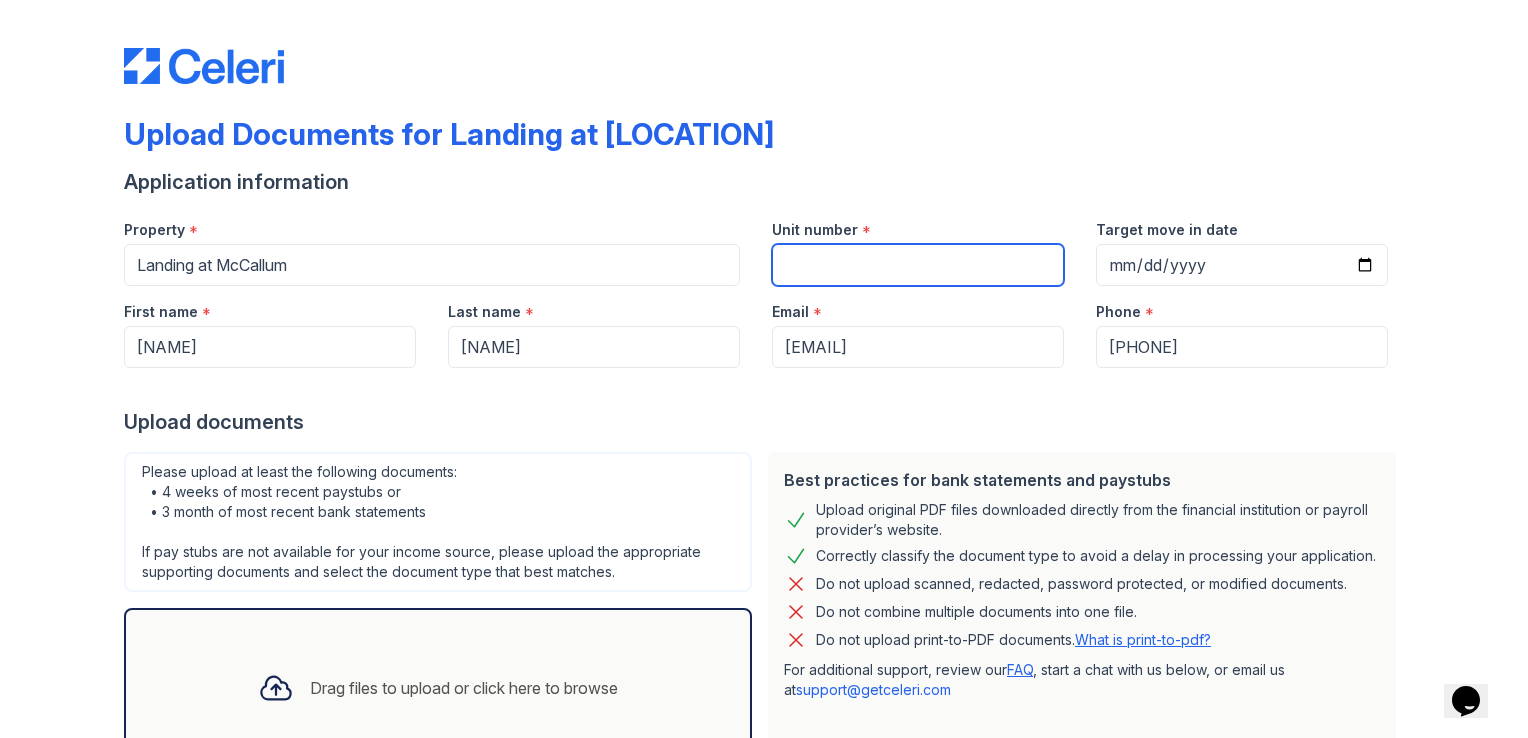click on "Unit number" at bounding box center (918, 265) 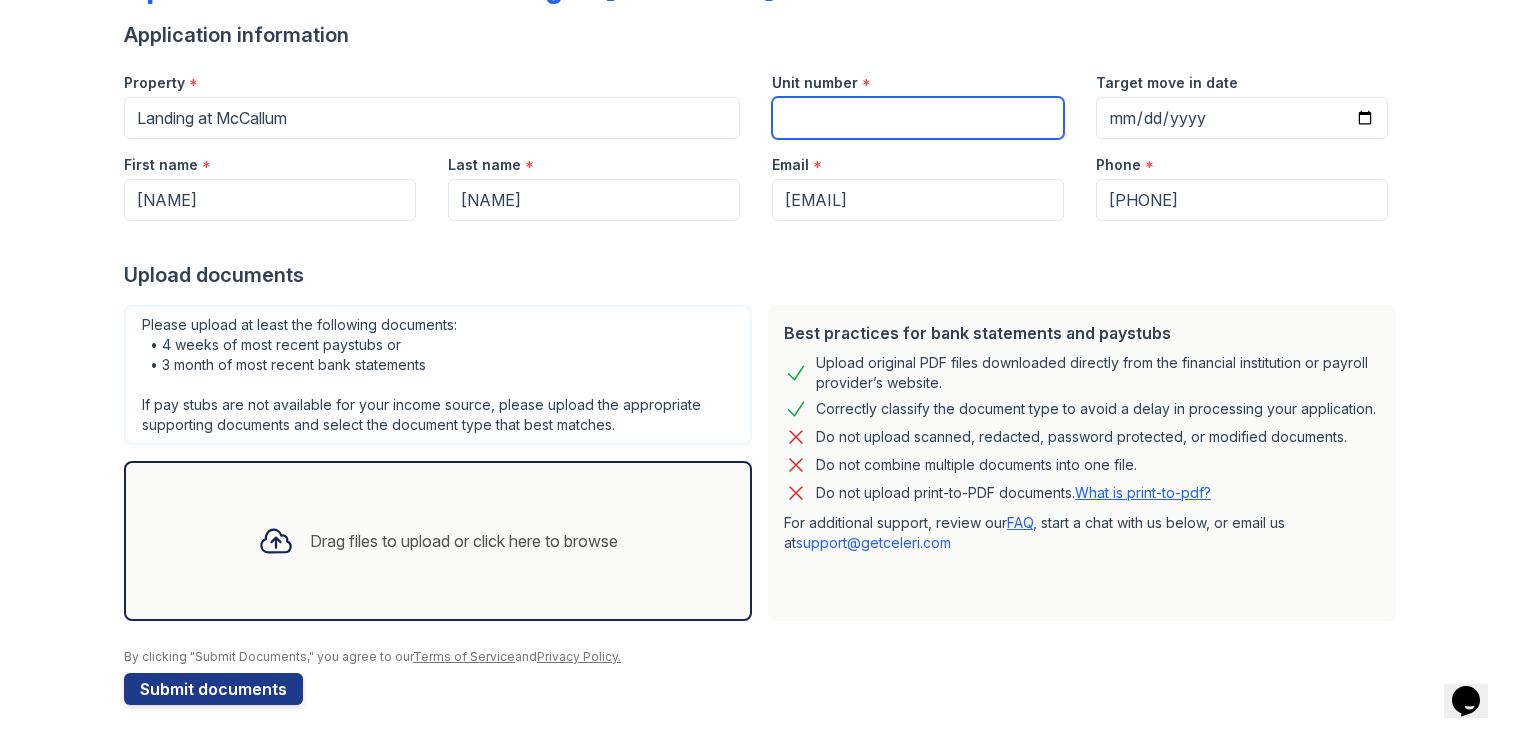 scroll, scrollTop: 152, scrollLeft: 0, axis: vertical 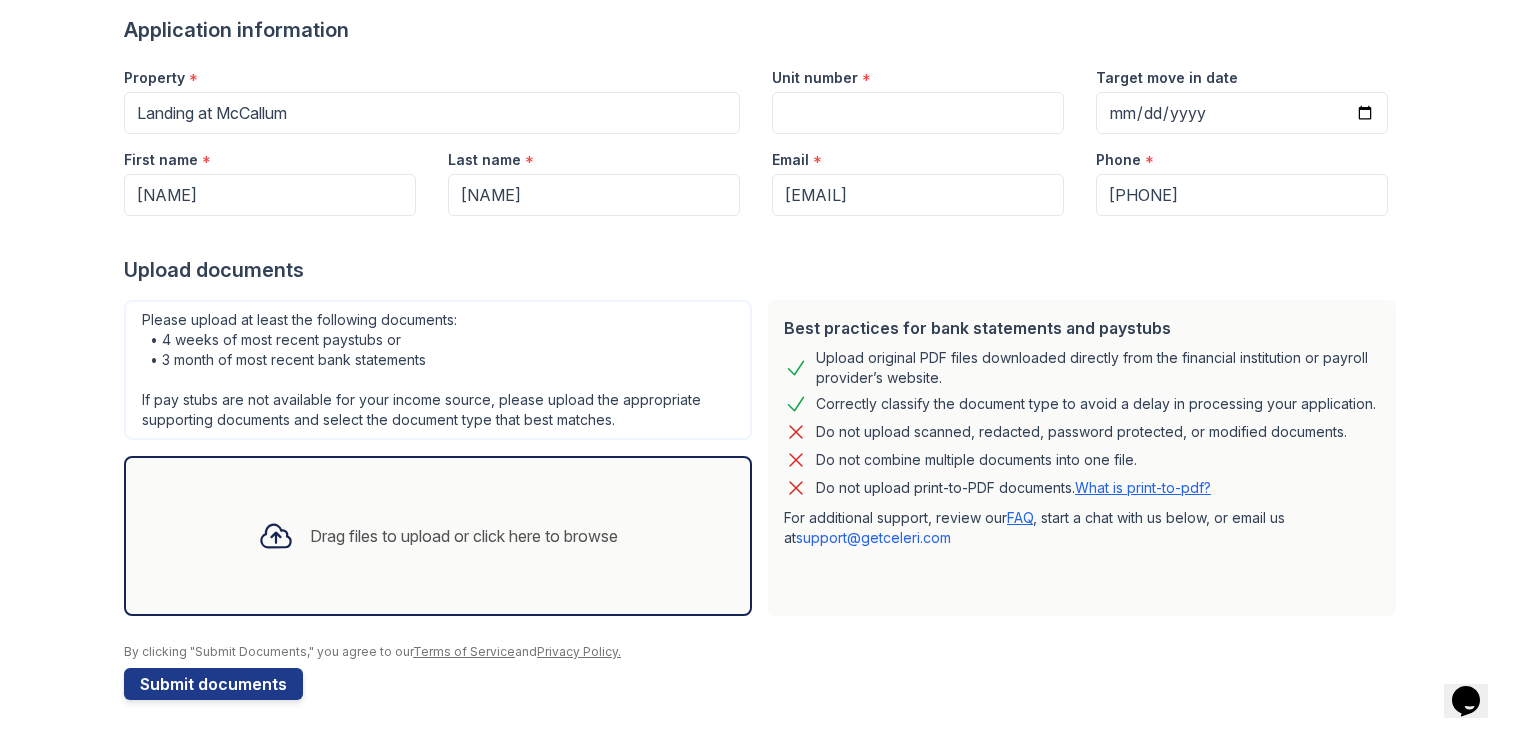 click 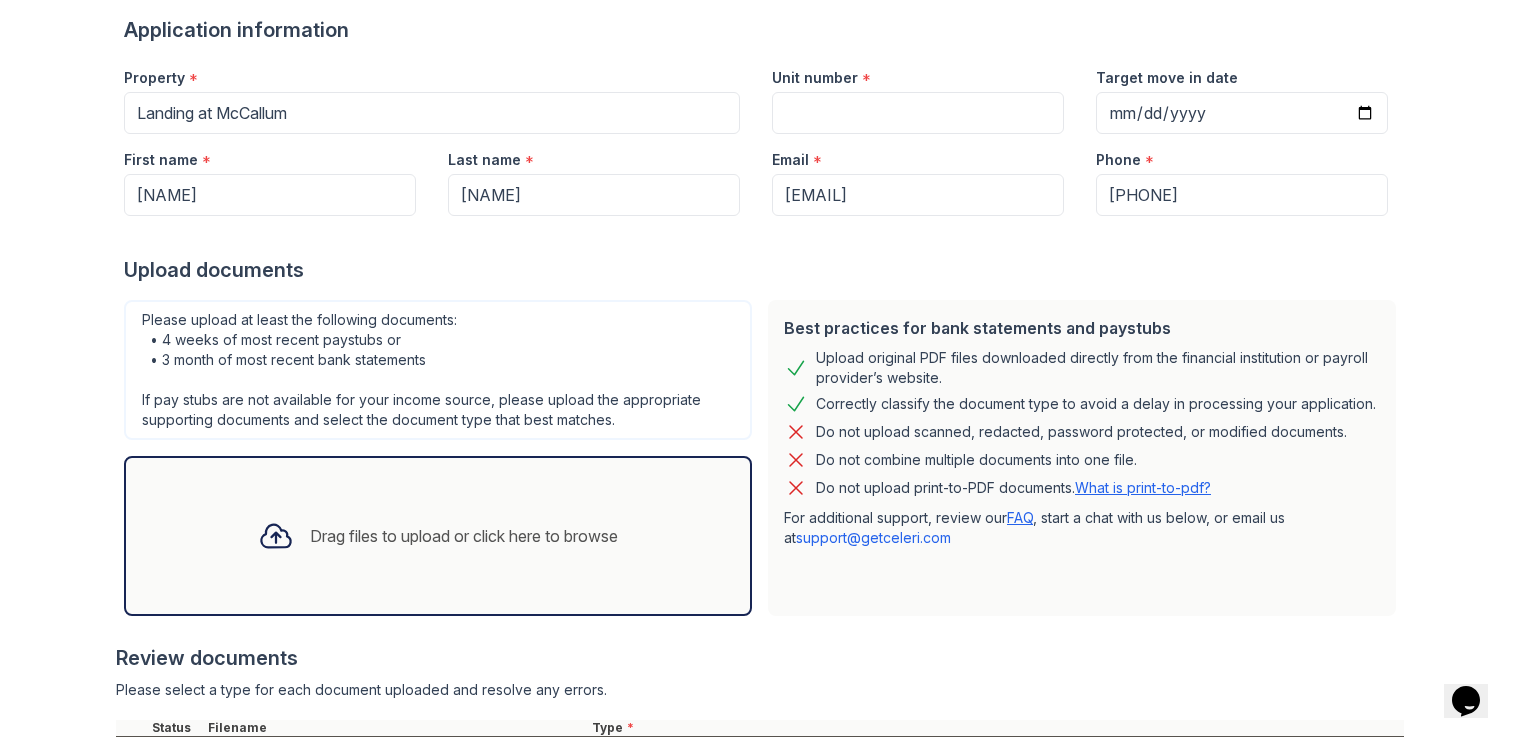 scroll, scrollTop: 339, scrollLeft: 0, axis: vertical 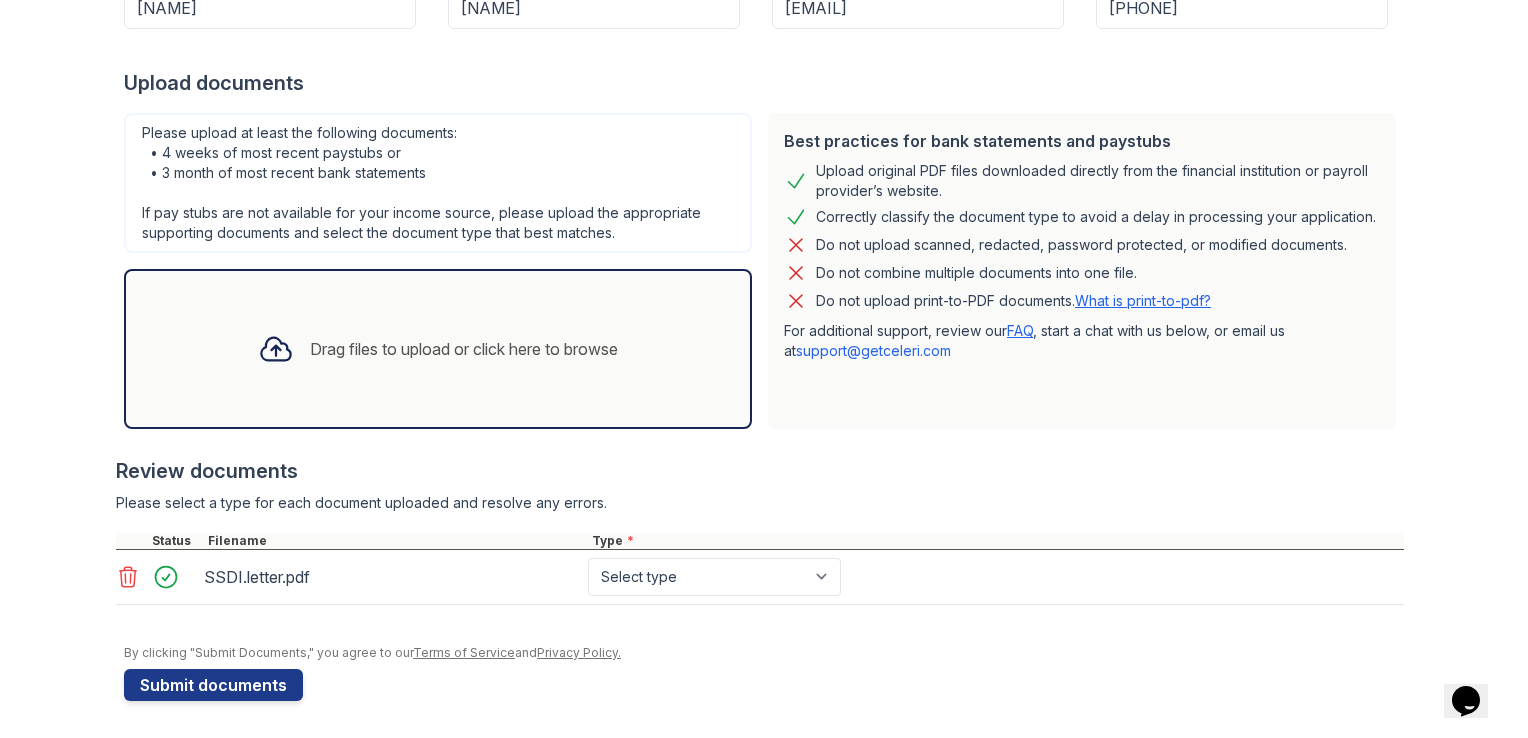 click 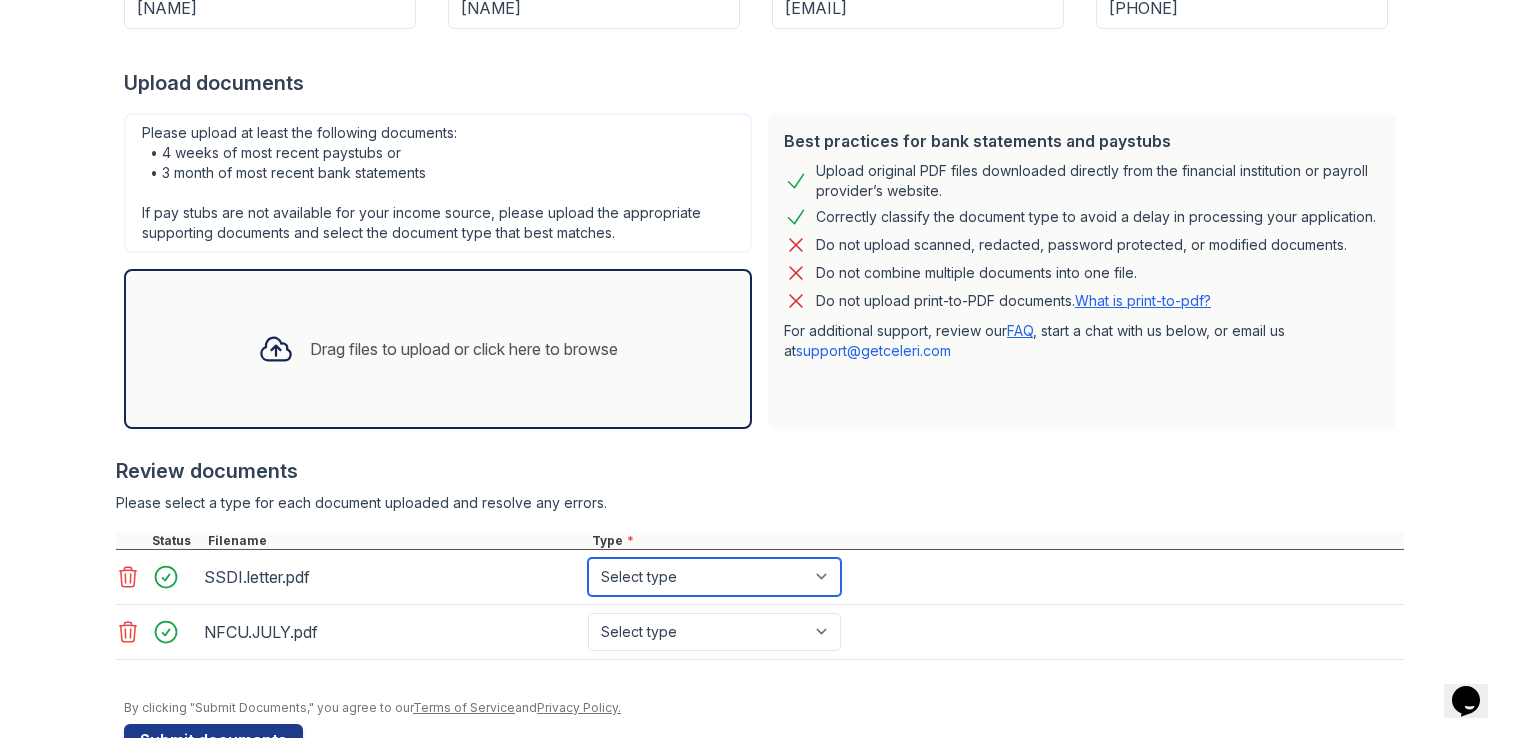click on "Select type
Paystub
Bank Statement
Offer Letter
Tax Documents
Benefit Award Letter
Investment Account Statement
Other" at bounding box center (714, 577) 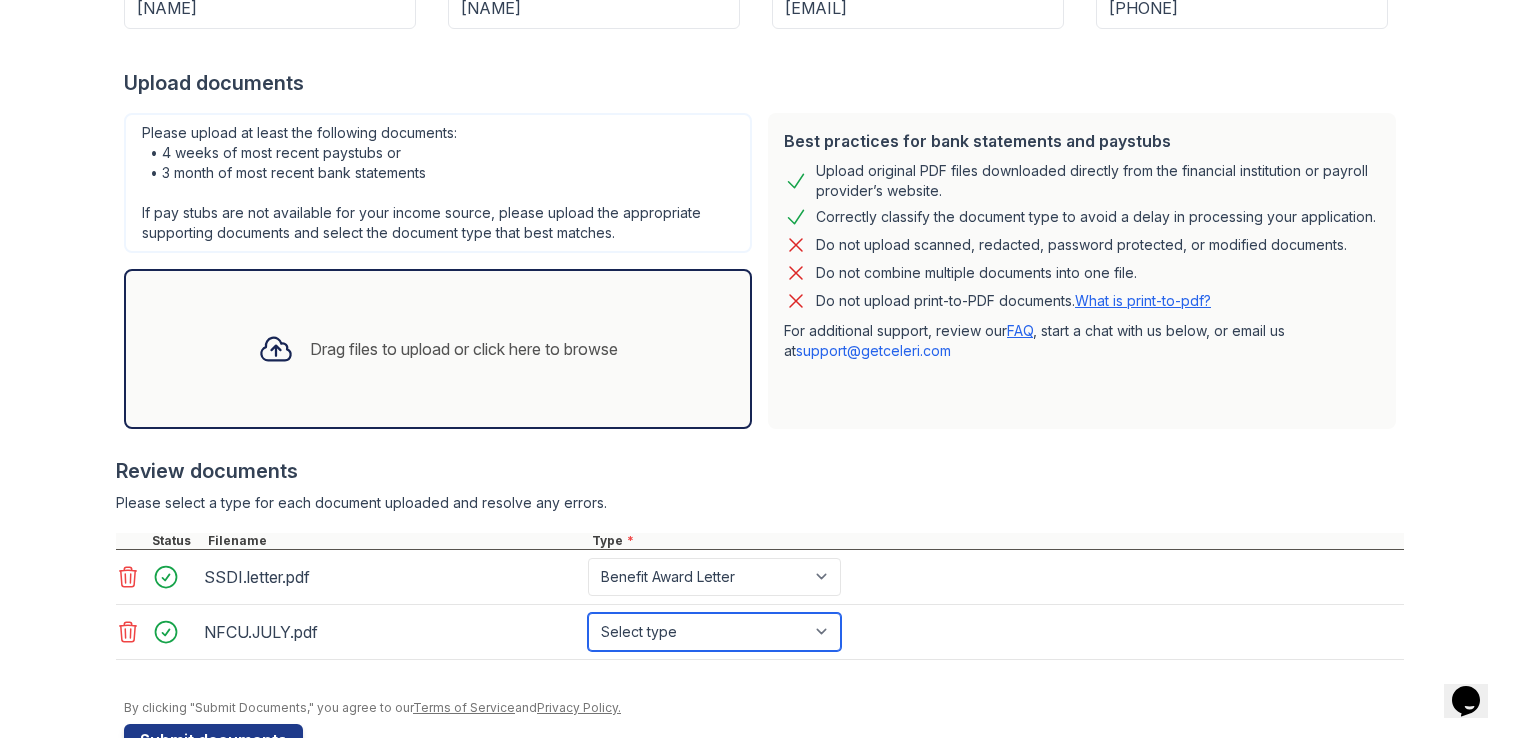 click on "Select type
Paystub
Bank Statement
Offer Letter
Tax Documents
Benefit Award Letter
Investment Account Statement
Other" at bounding box center (714, 632) 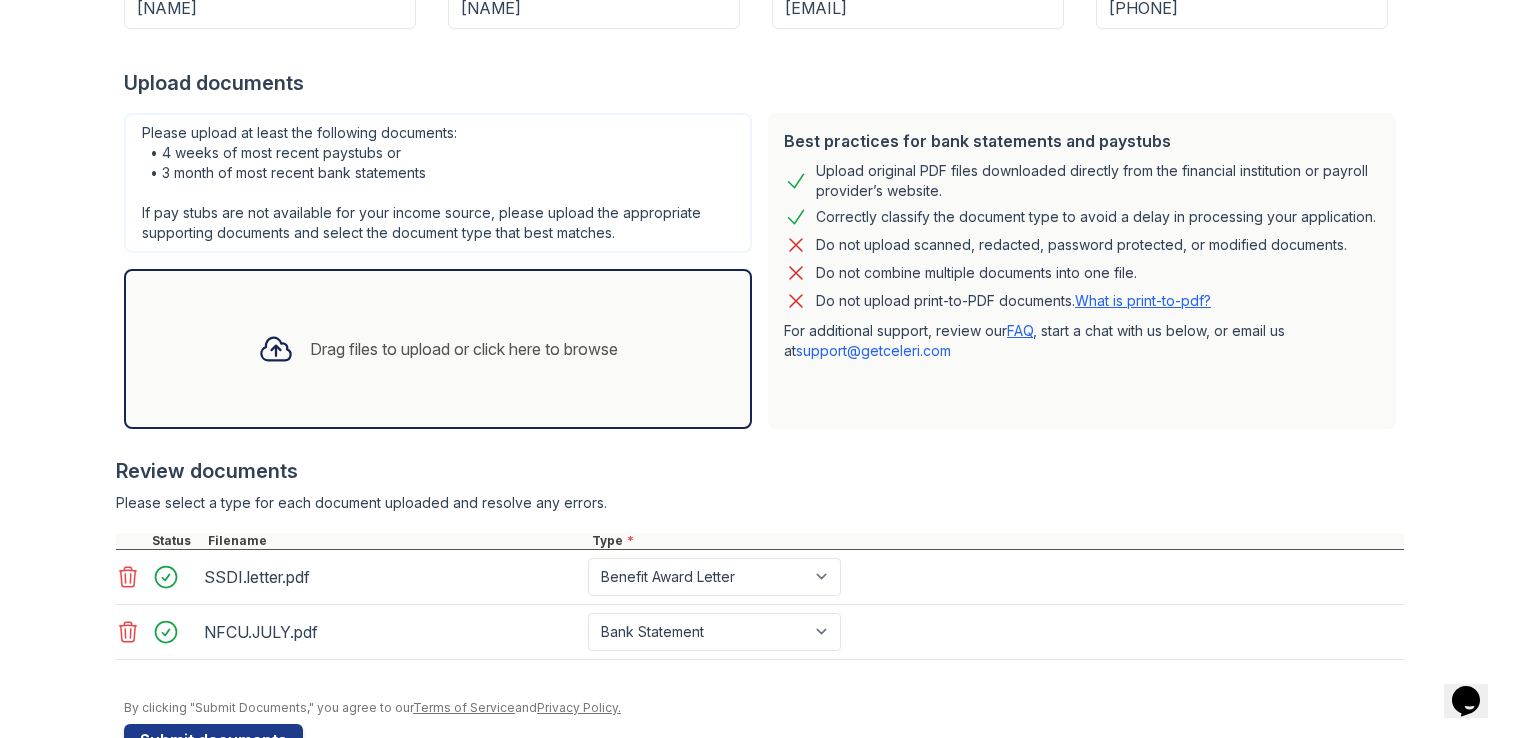 click on "Drag files to upload or click here to browse" at bounding box center (464, 349) 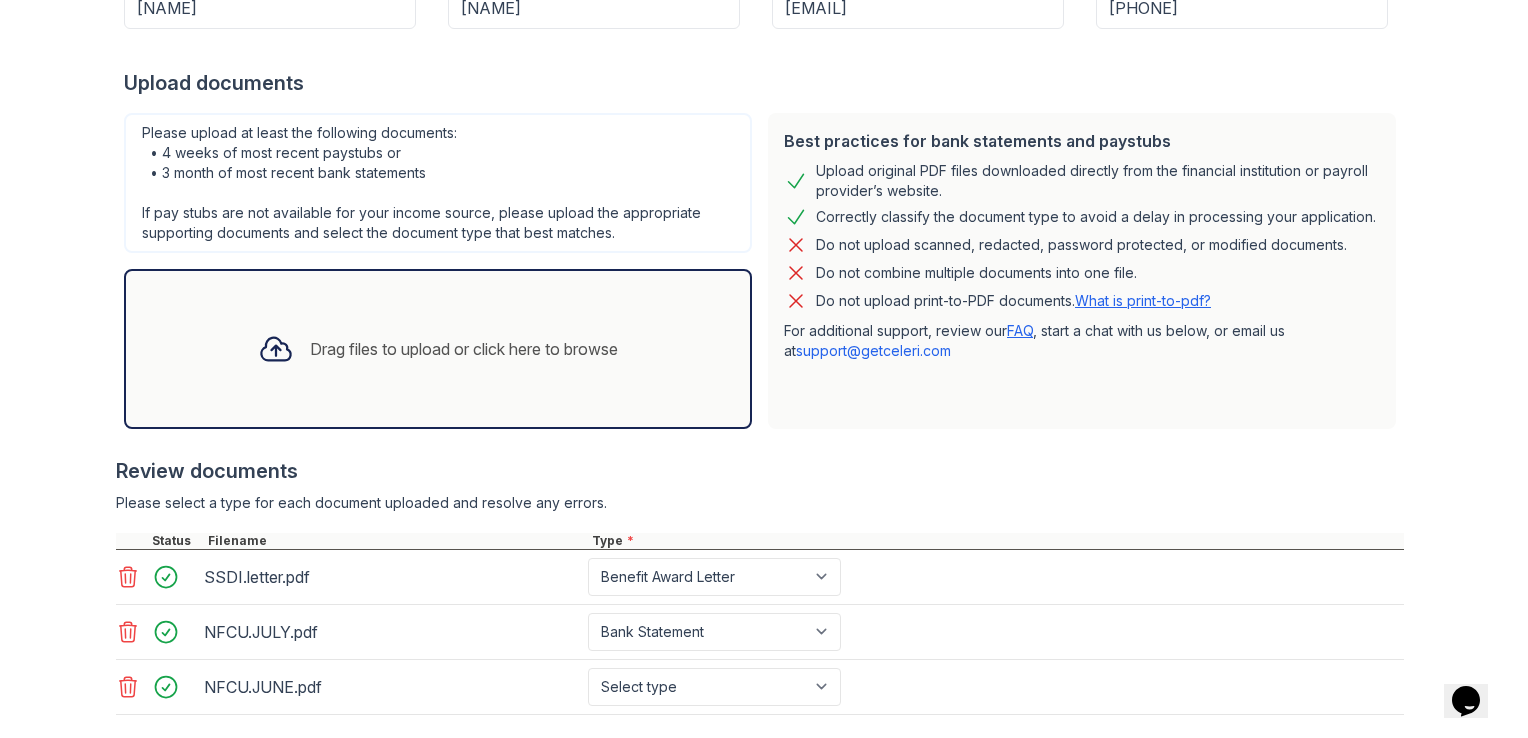 scroll, scrollTop: 448, scrollLeft: 0, axis: vertical 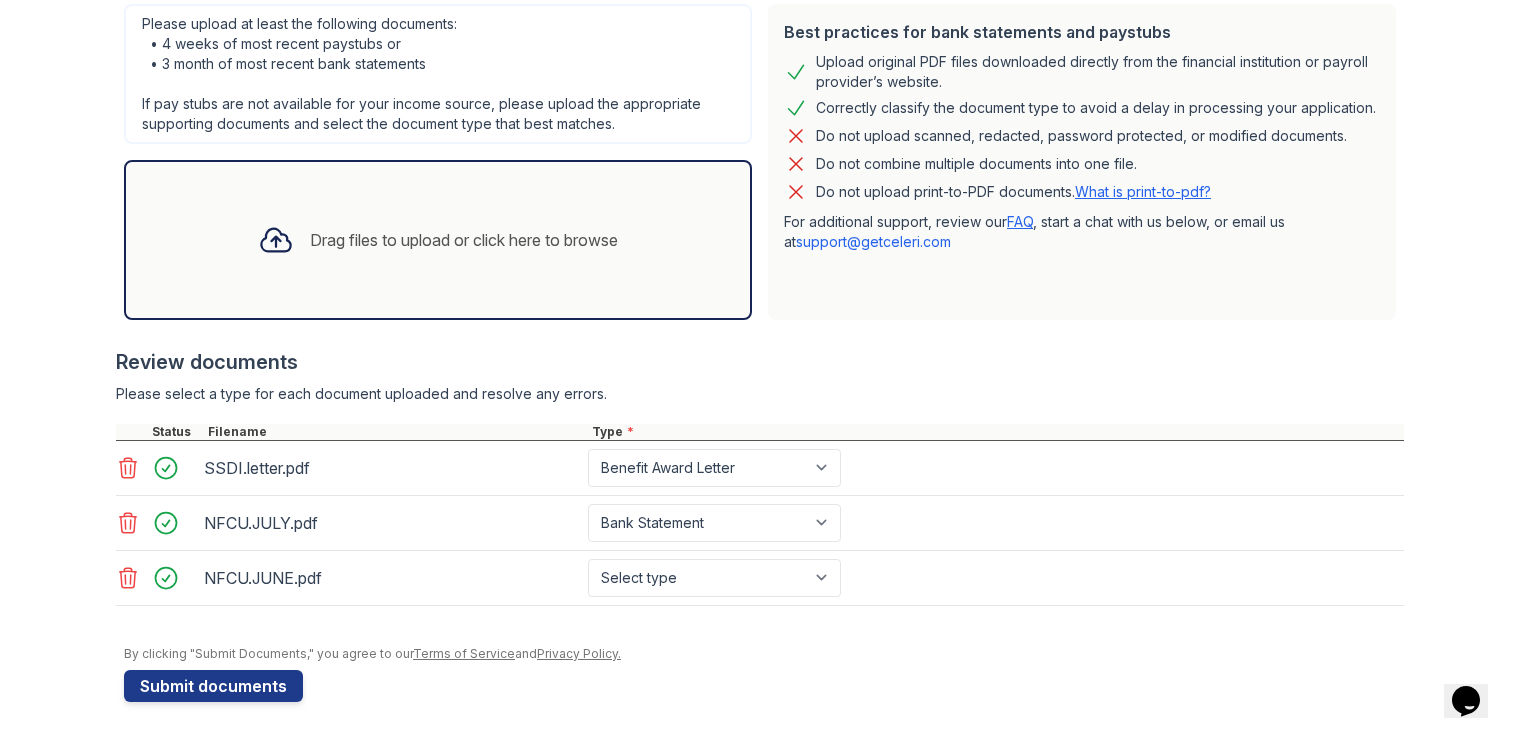 click on "Drag files to upload or click here to browse" at bounding box center [464, 240] 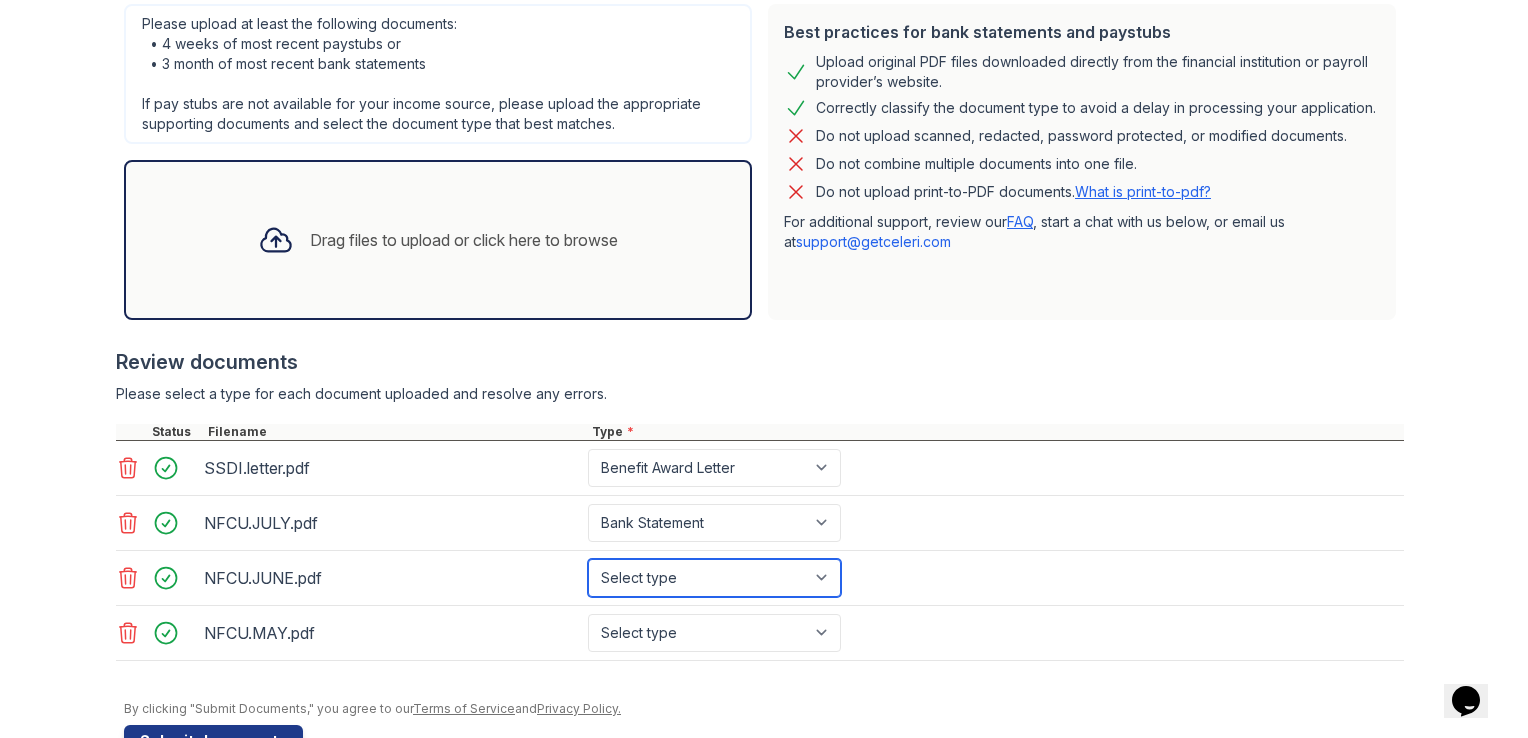click on "Select type
Paystub
Bank Statement
Offer Letter
Tax Documents
Benefit Award Letter
Investment Account Statement
Other" at bounding box center [714, 578] 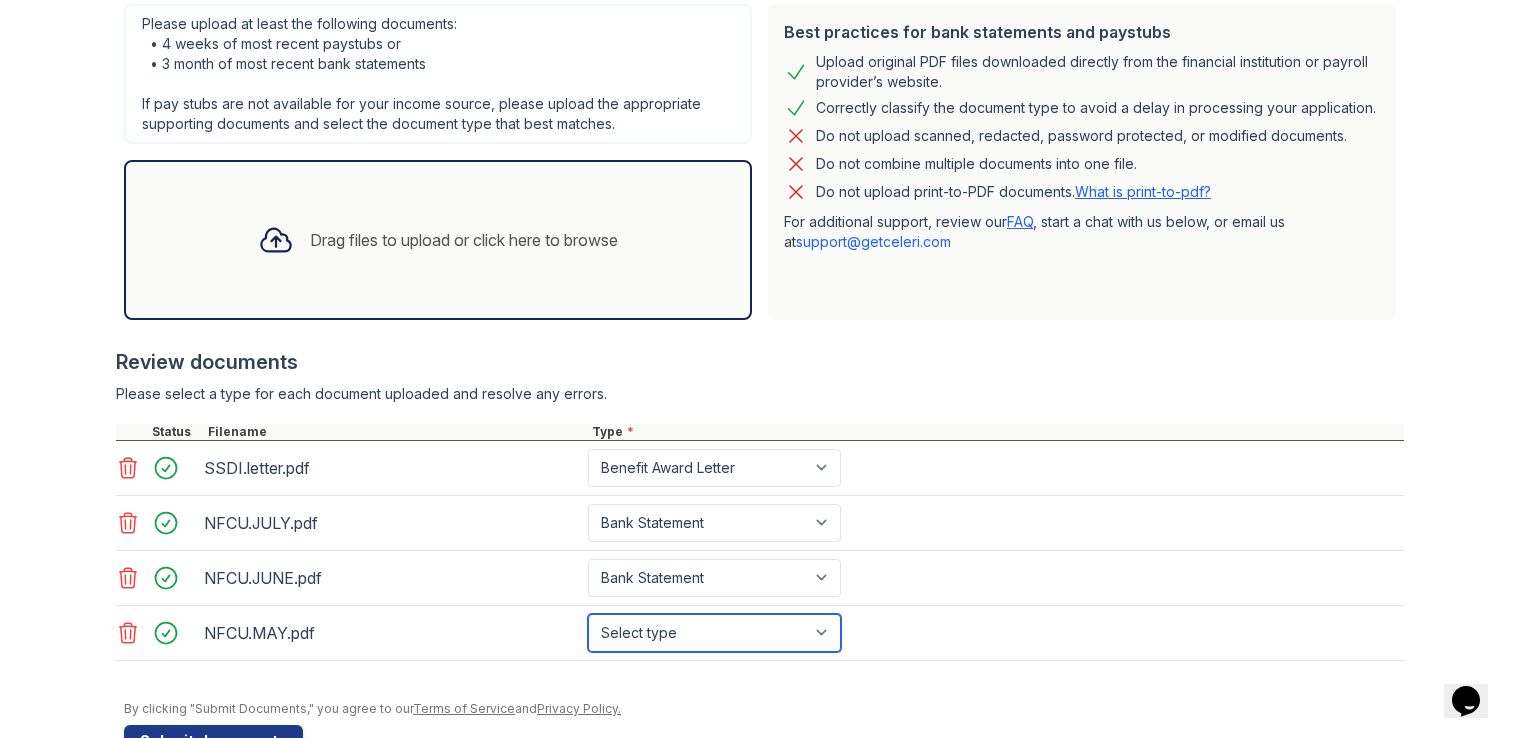 click on "Select type
Paystub
Bank Statement
Offer Letter
Tax Documents
Benefit Award Letter
Investment Account Statement
Other" at bounding box center [714, 633] 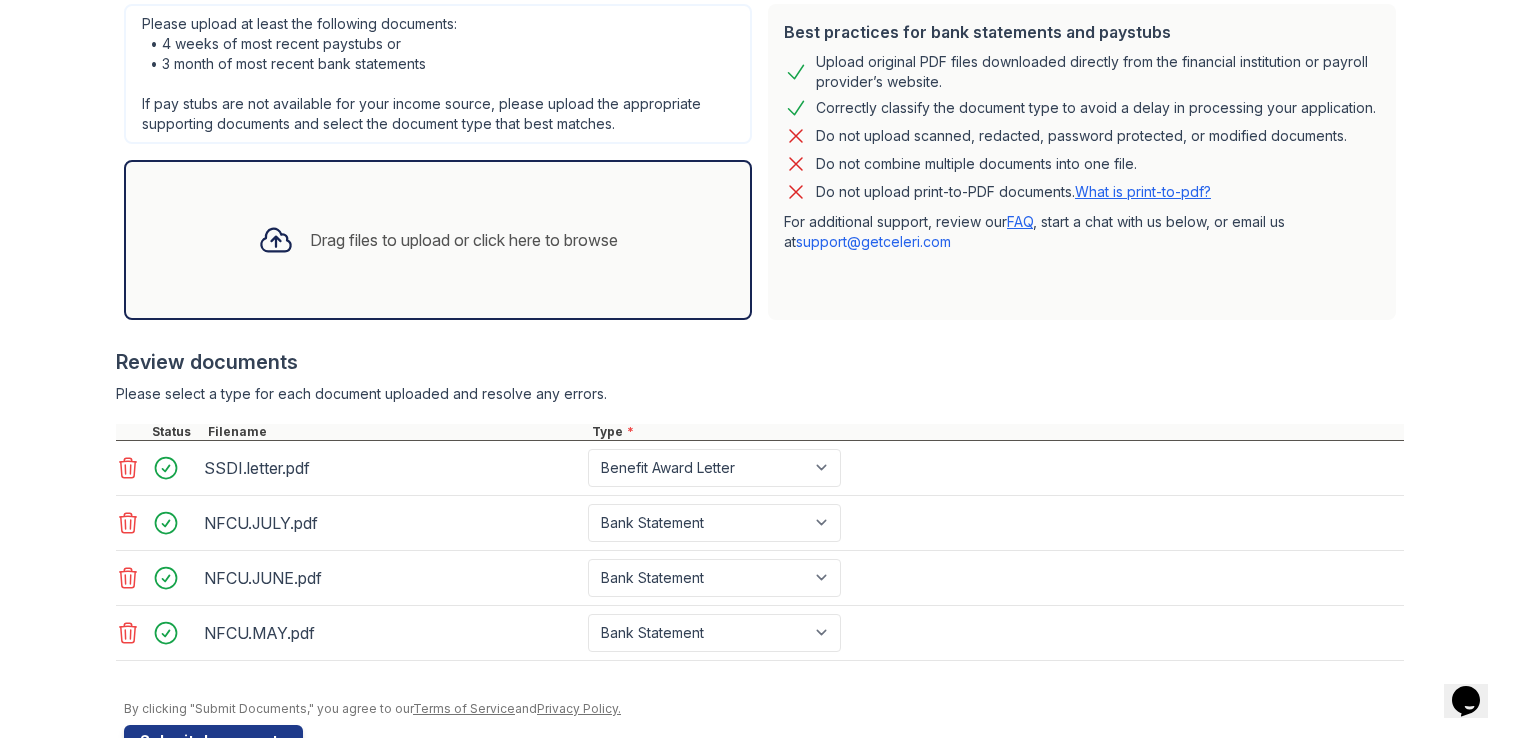 click on "Drag files to upload or click here to browse" at bounding box center [464, 240] 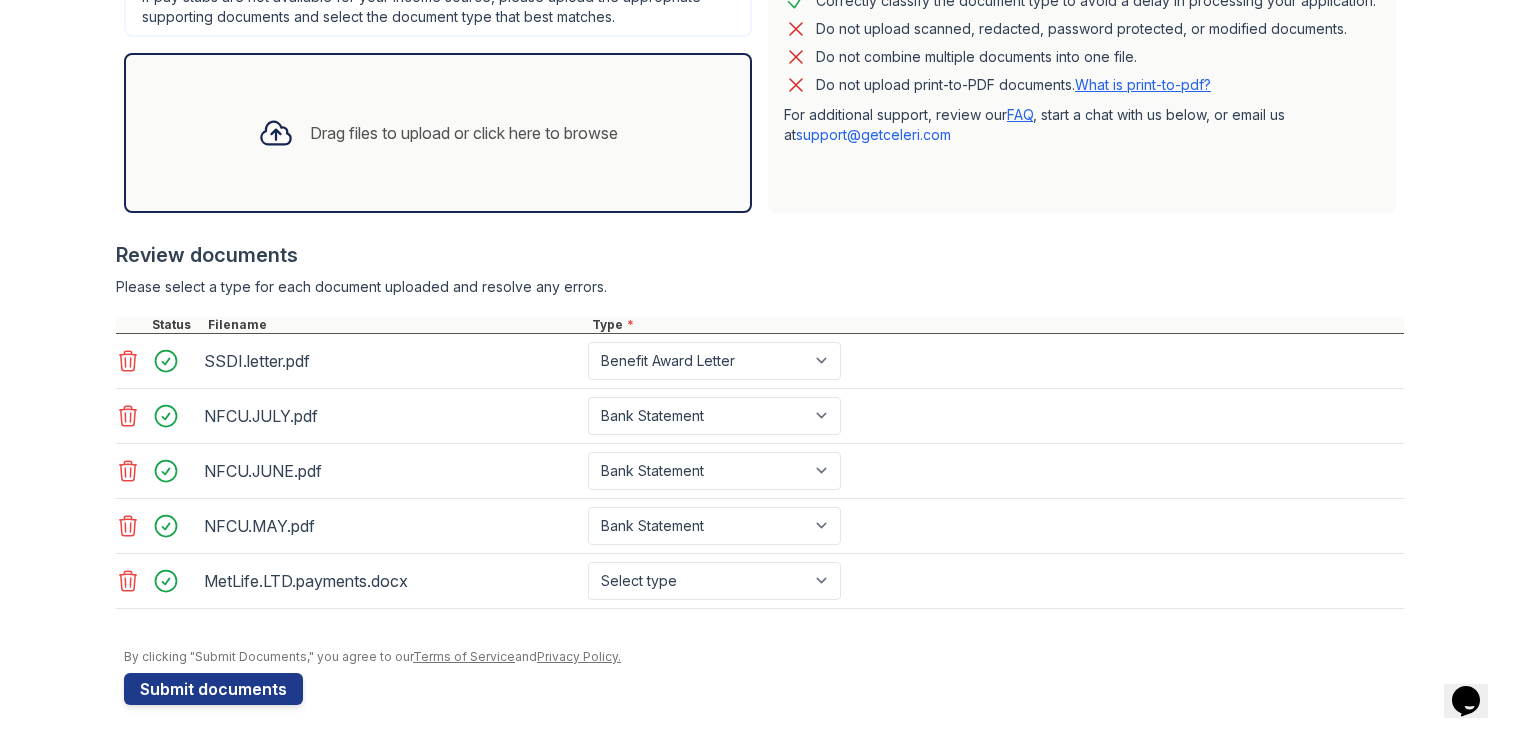 scroll, scrollTop: 556, scrollLeft: 0, axis: vertical 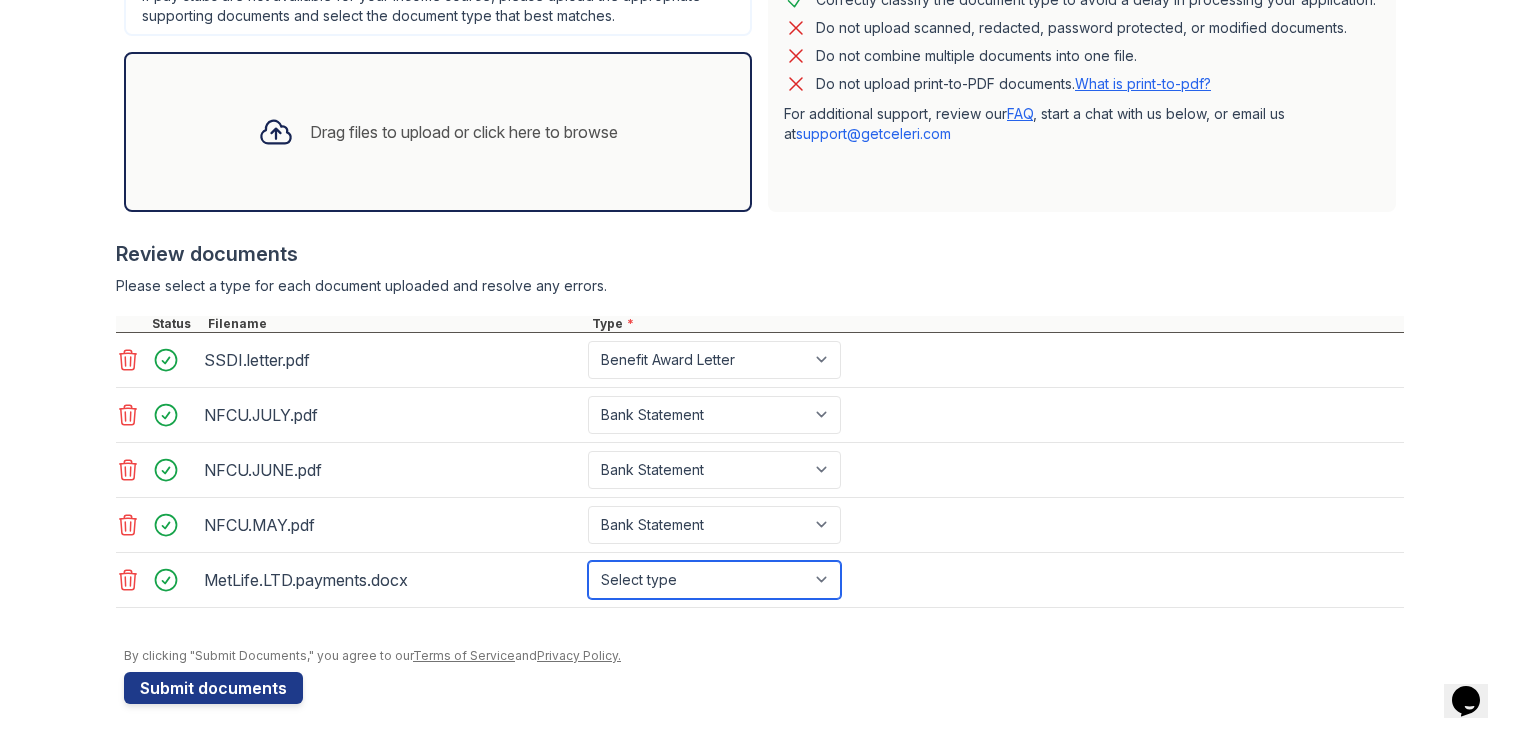 click on "Select type
Paystub
Bank Statement
Offer Letter
Tax Documents
Benefit Award Letter
Investment Account Statement
Other" at bounding box center [714, 580] 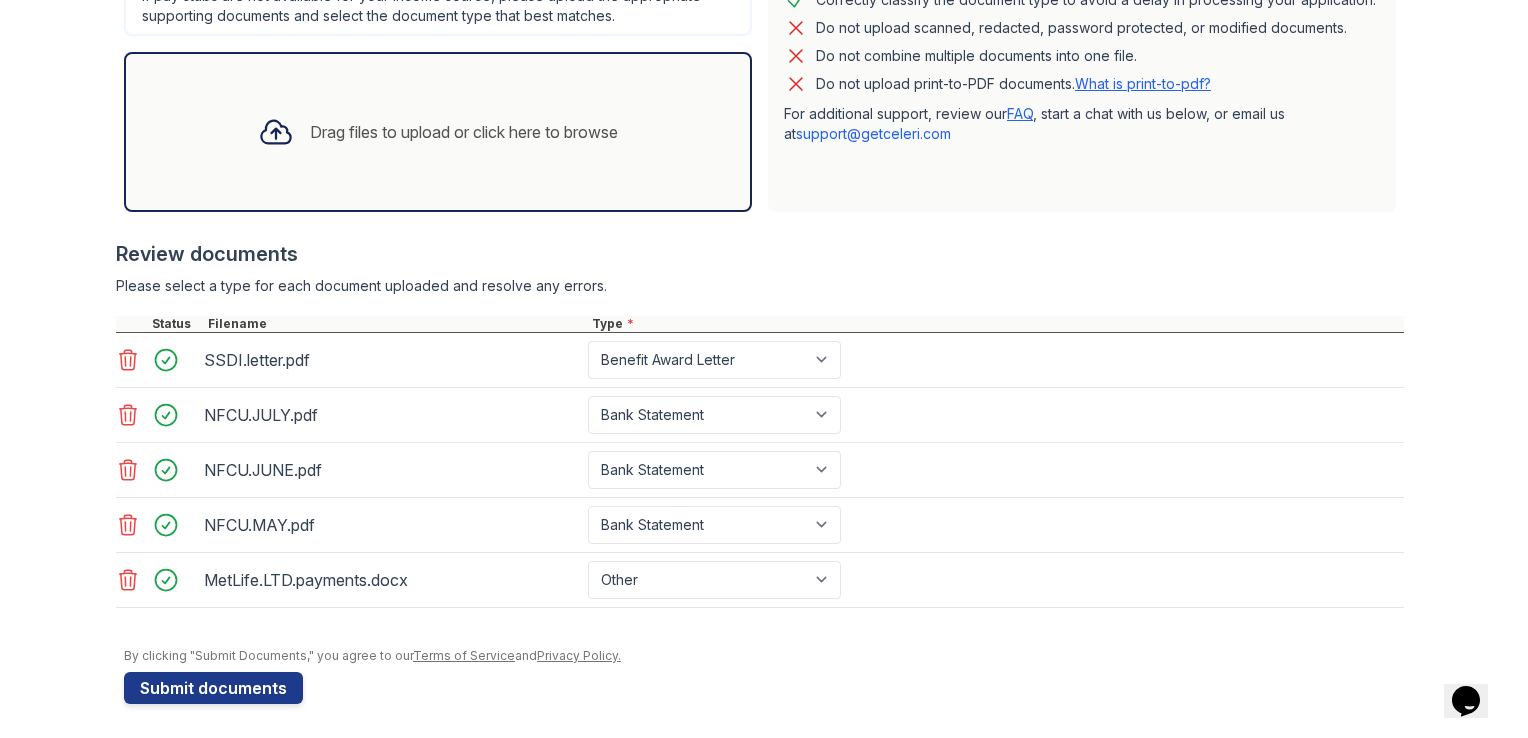 click on "Drag files to upload or click here to browse" at bounding box center (464, 132) 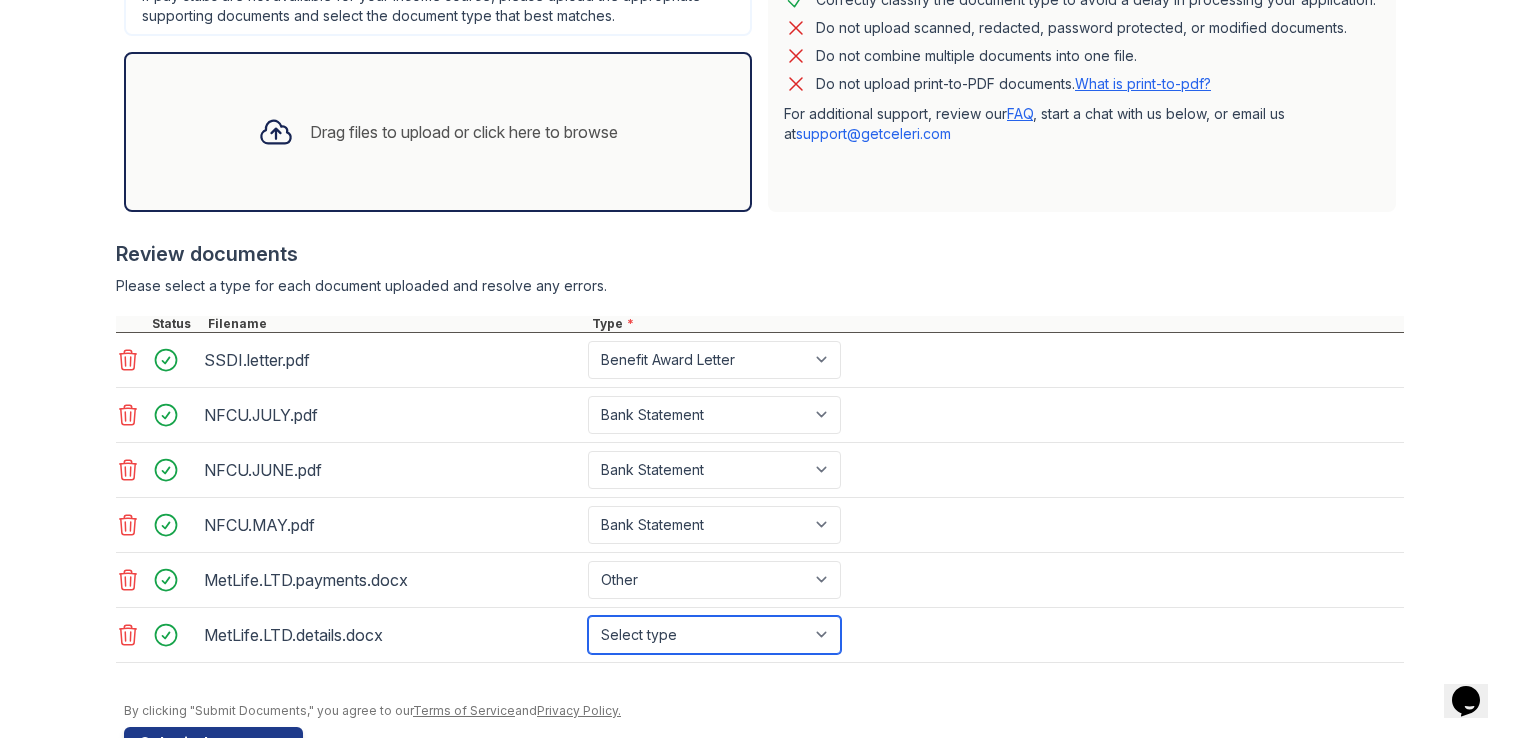 click on "Select type
Paystub
Bank Statement
Offer Letter
Tax Documents
Benefit Award Letter
Investment Account Statement
Other" at bounding box center [714, 635] 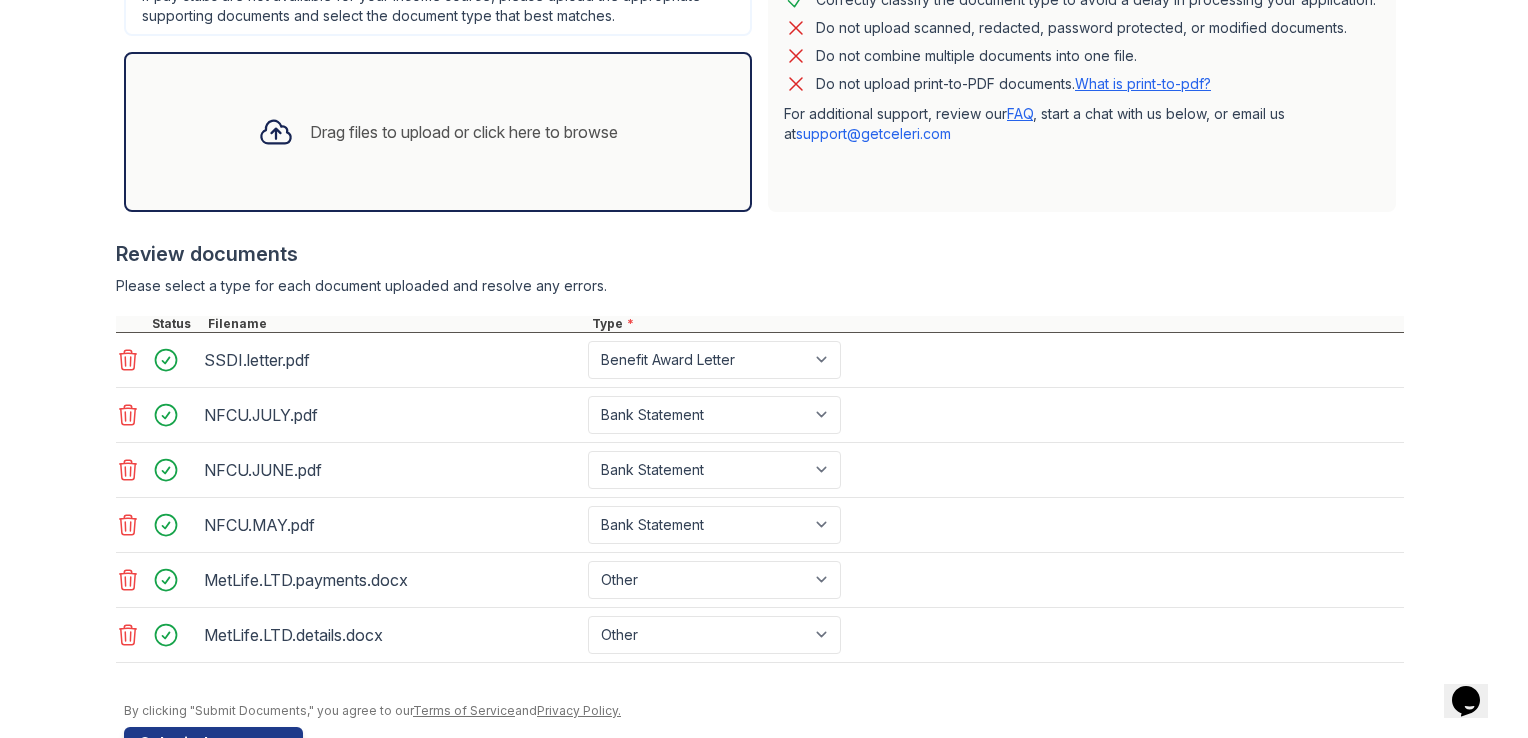 click on "Drag files to upload or click here to browse" at bounding box center [464, 132] 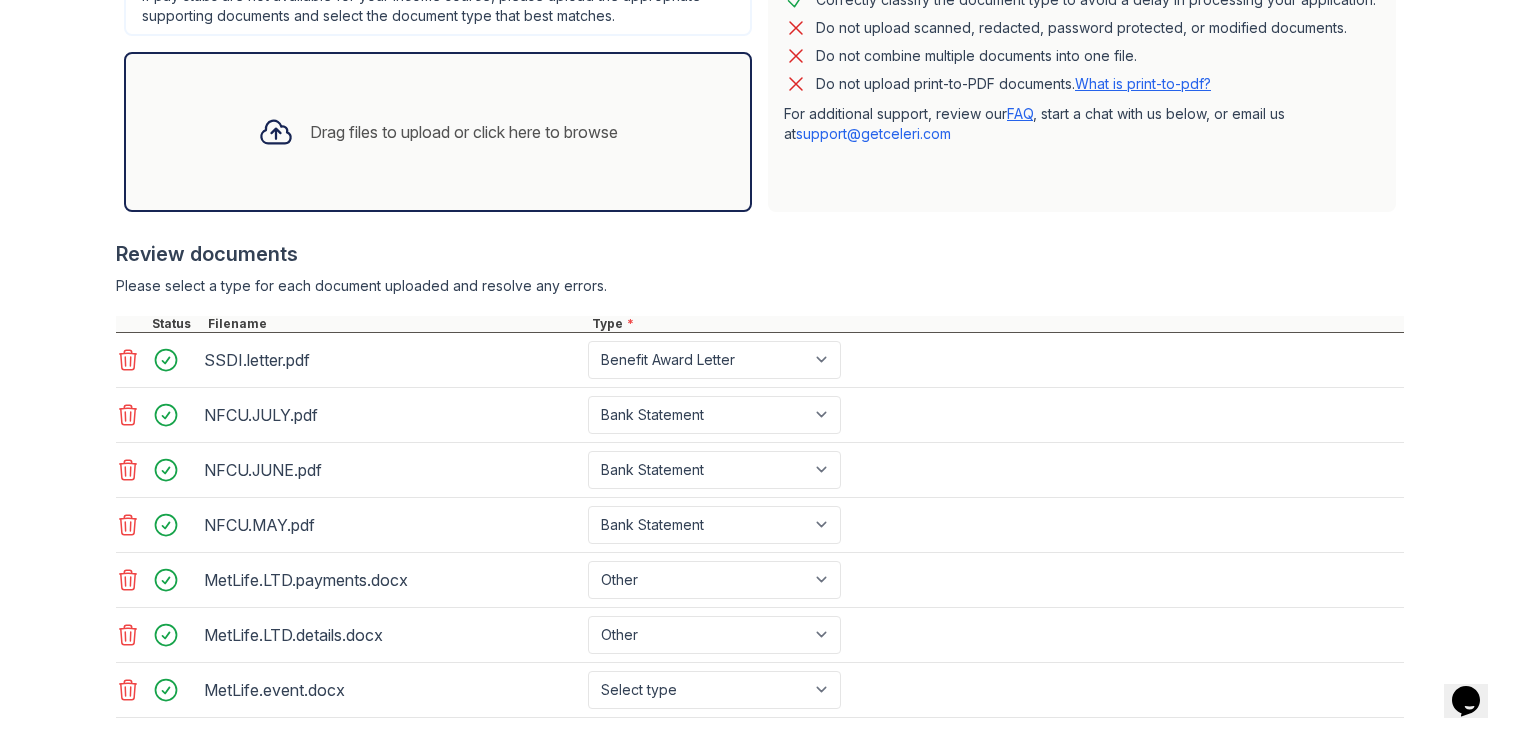 click on "Drag files to upload or click here to browse" at bounding box center [464, 132] 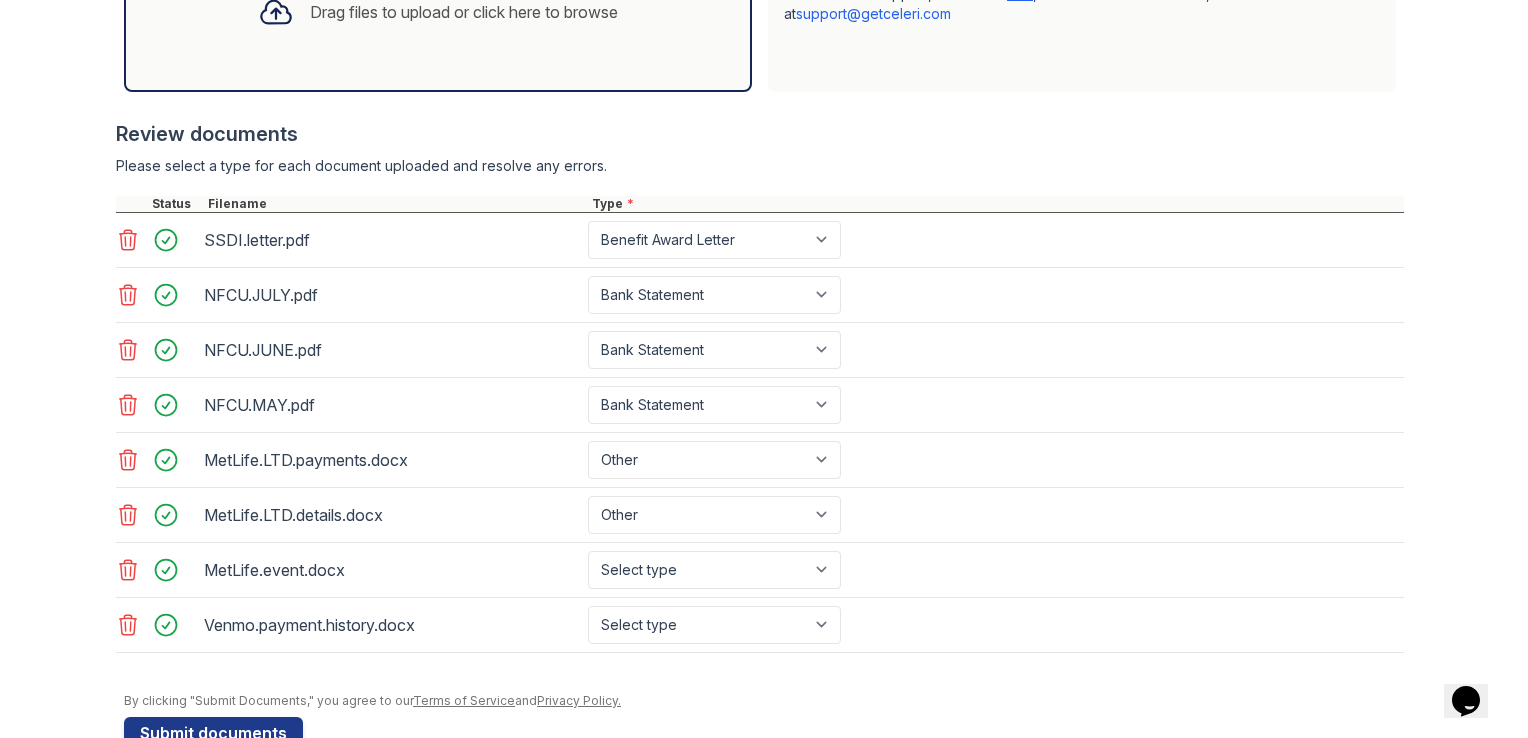 scroll, scrollTop: 720, scrollLeft: 0, axis: vertical 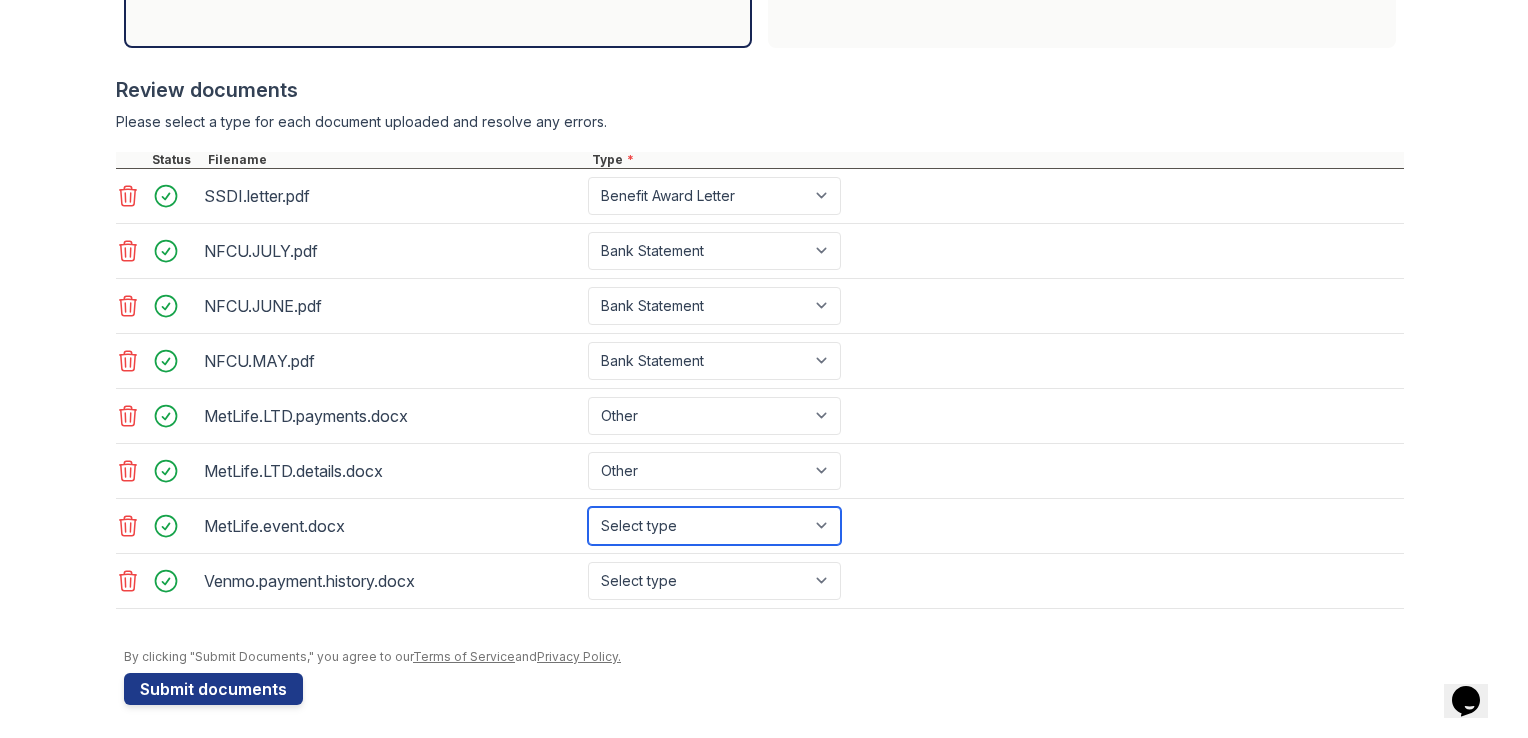click on "Select type
Paystub
Bank Statement
Offer Letter
Tax Documents
Benefit Award Letter
Investment Account Statement
Other" at bounding box center (714, 526) 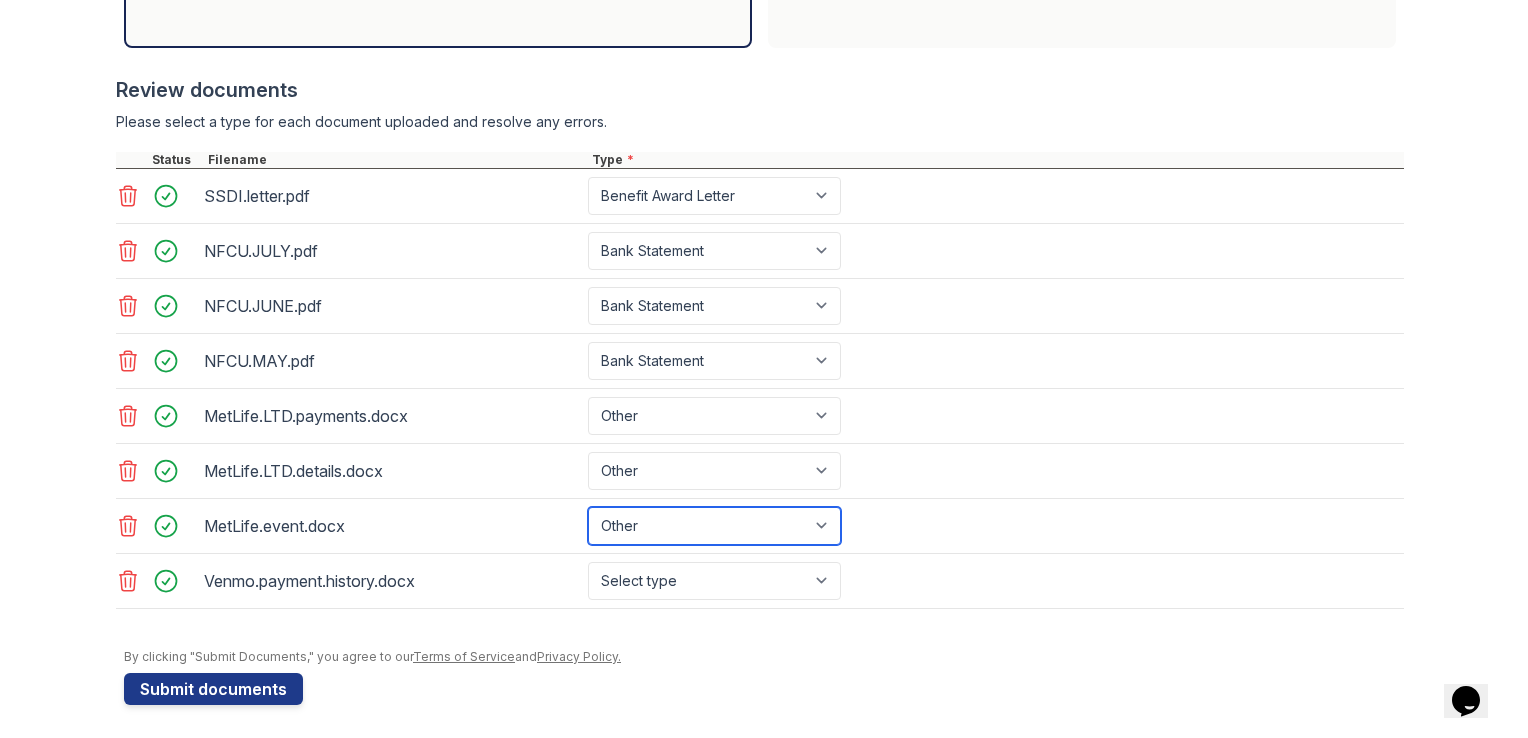 click on "Select type
Paystub
Bank Statement
Offer Letter
Tax Documents
Benefit Award Letter
Investment Account Statement
Other" at bounding box center (714, 526) 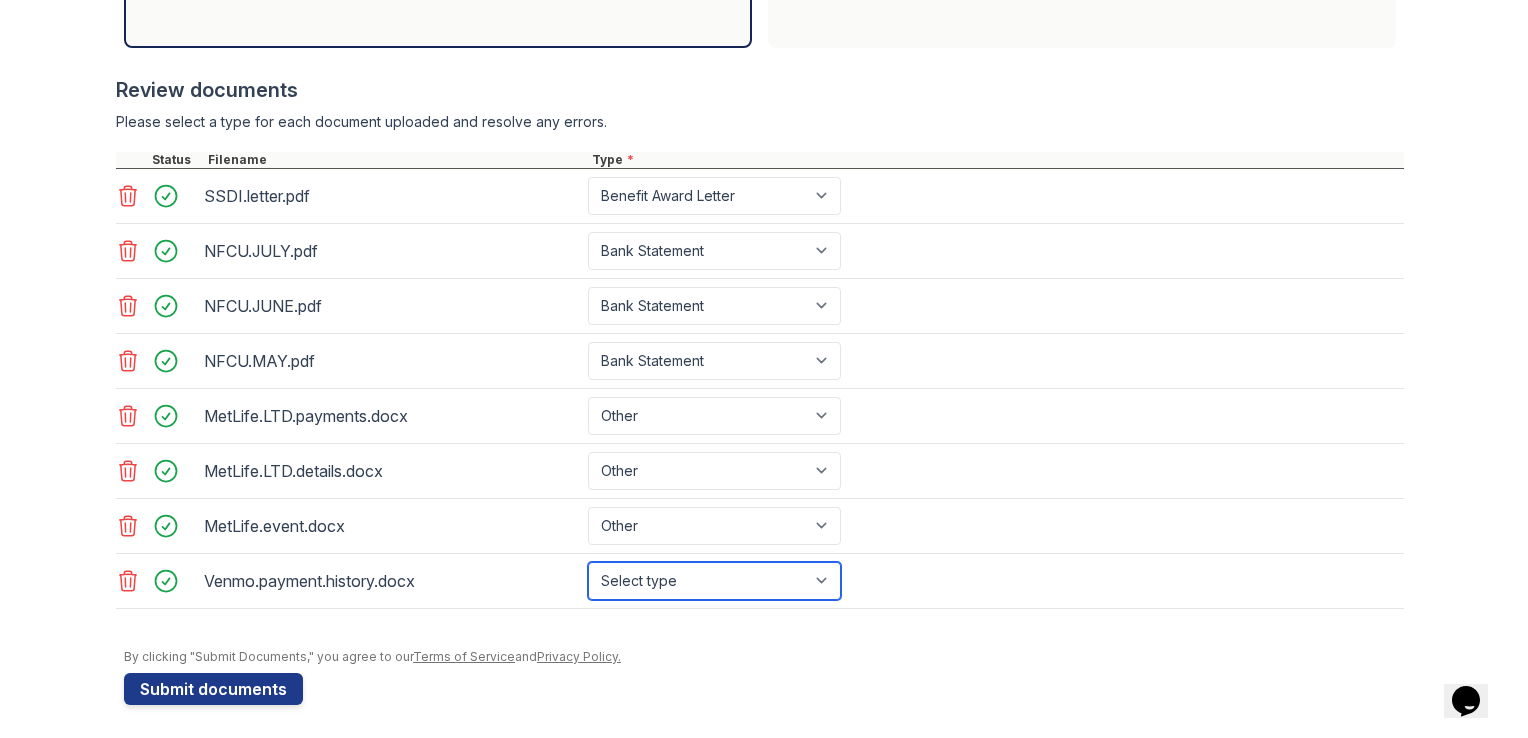 click on "Select type
Paystub
Bank Statement
Offer Letter
Tax Documents
Benefit Award Letter
Investment Account Statement
Other" at bounding box center [714, 581] 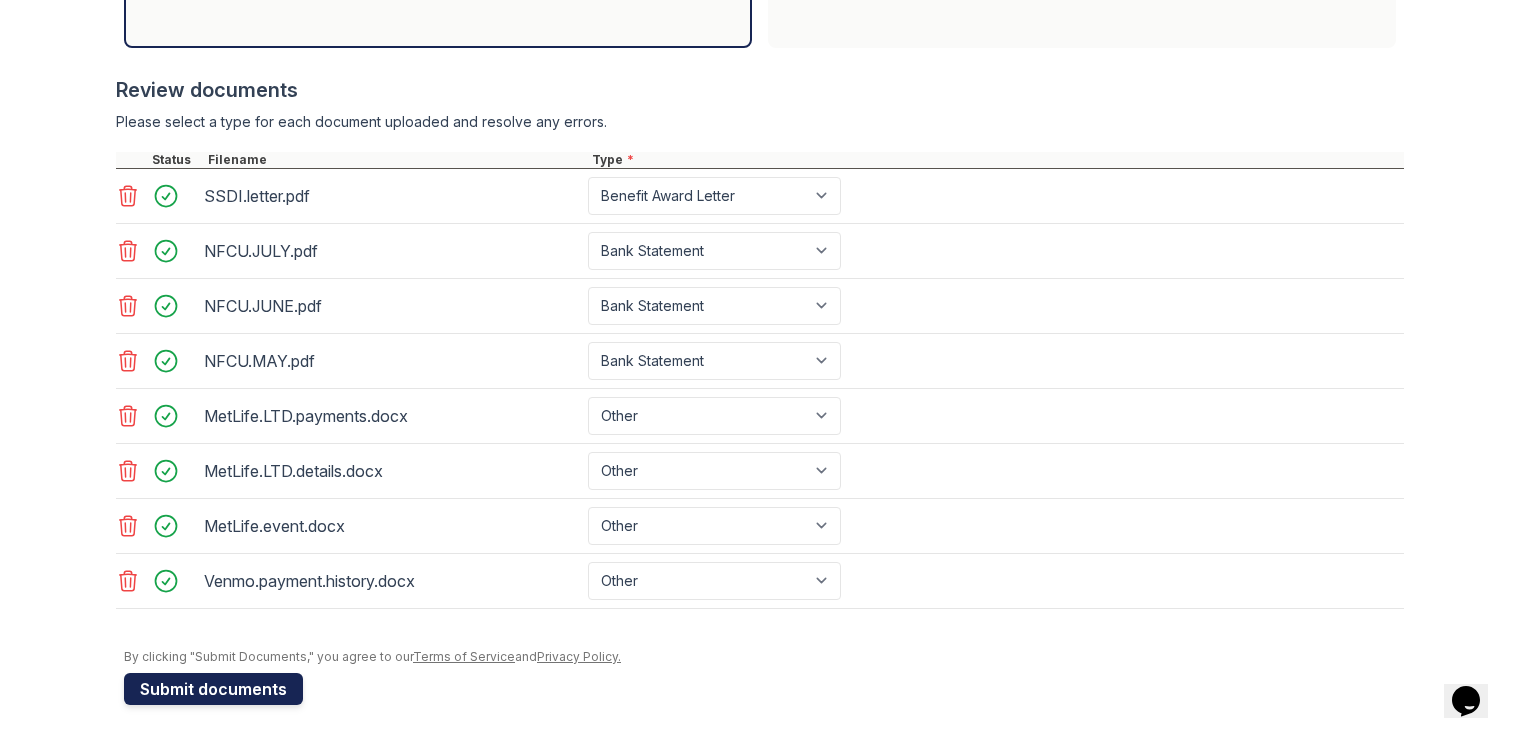 click on "Submit documents" at bounding box center [213, 689] 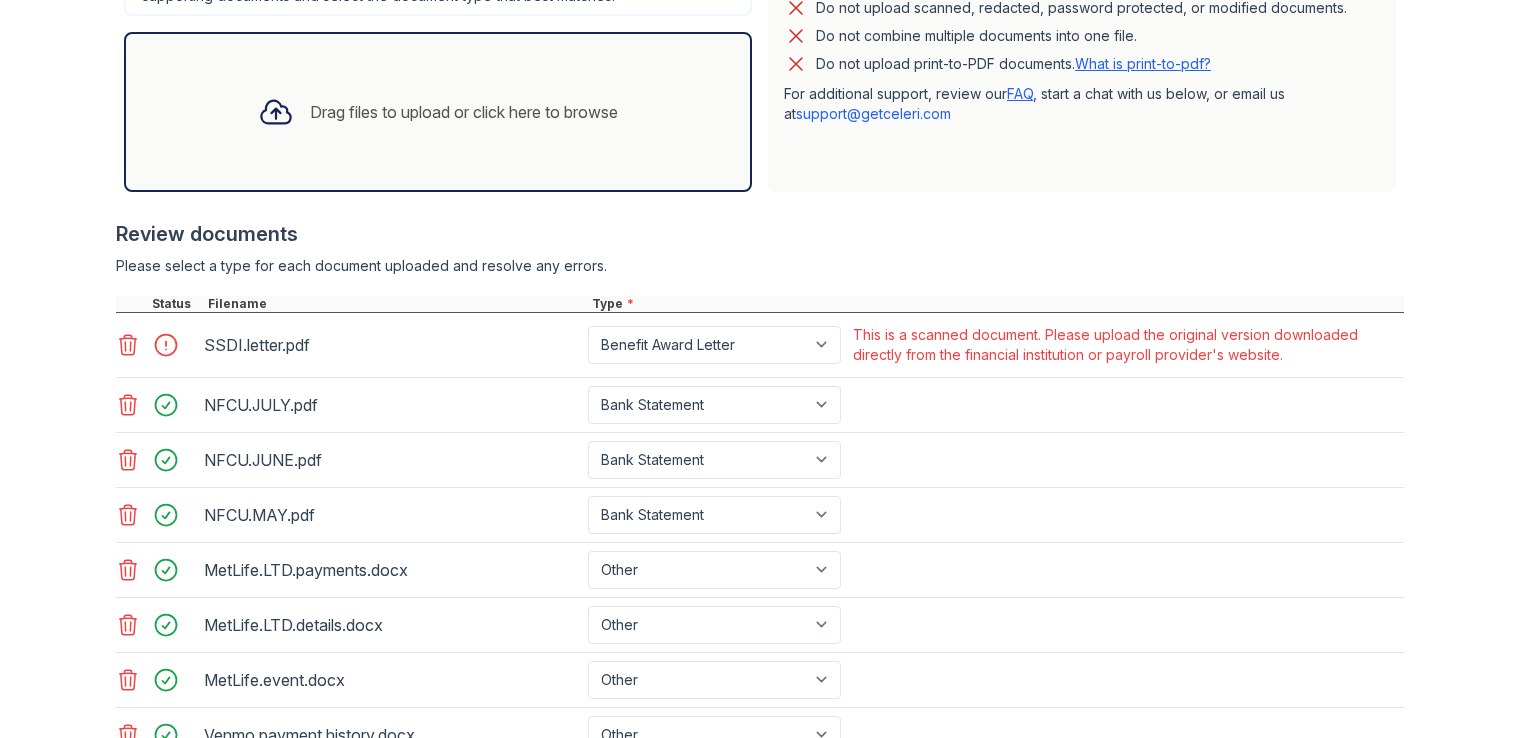 scroll, scrollTop: 664, scrollLeft: 0, axis: vertical 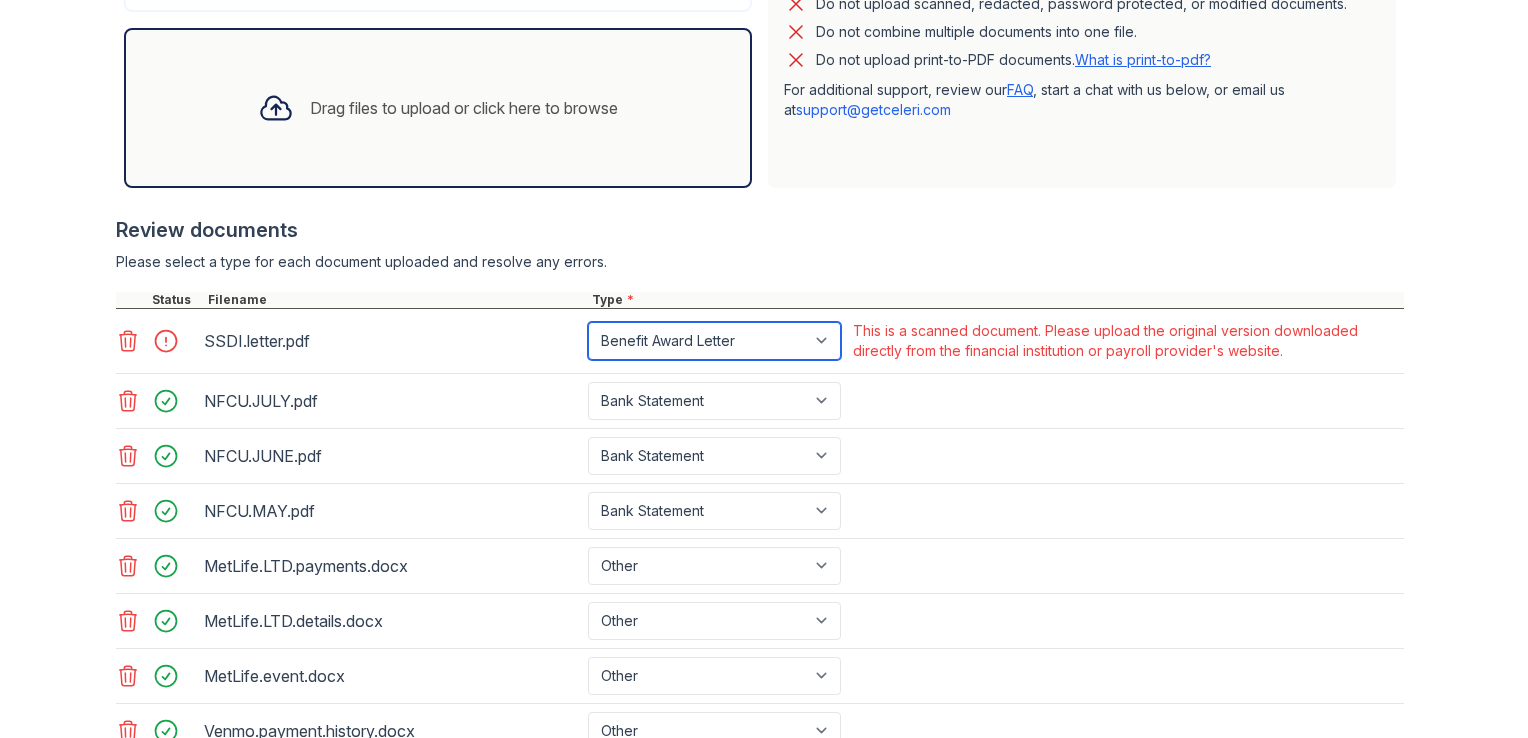 click on "Paystub
Bank Statement
Offer Letter
Tax Documents
Benefit Award Letter
Investment Account Statement
Other" at bounding box center (714, 341) 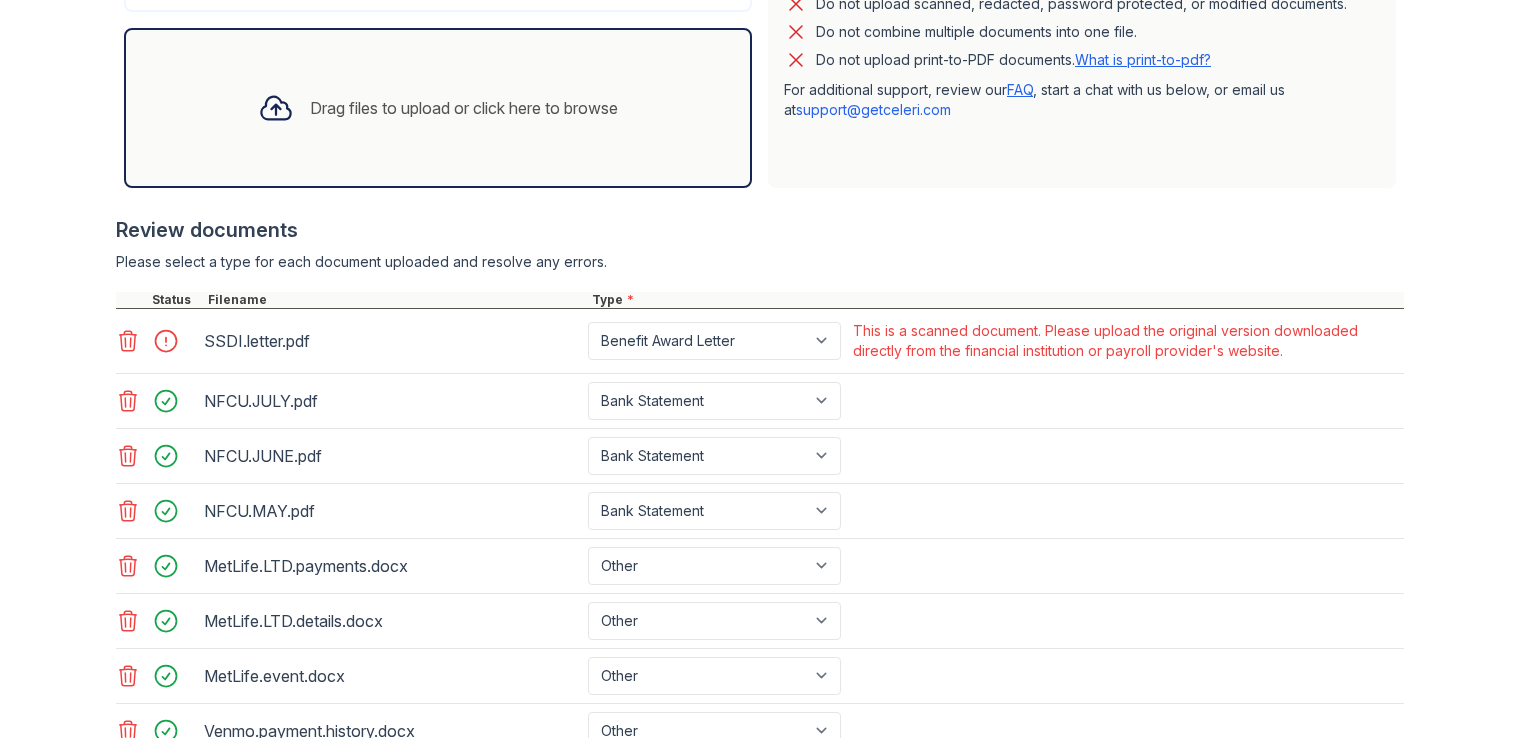 click 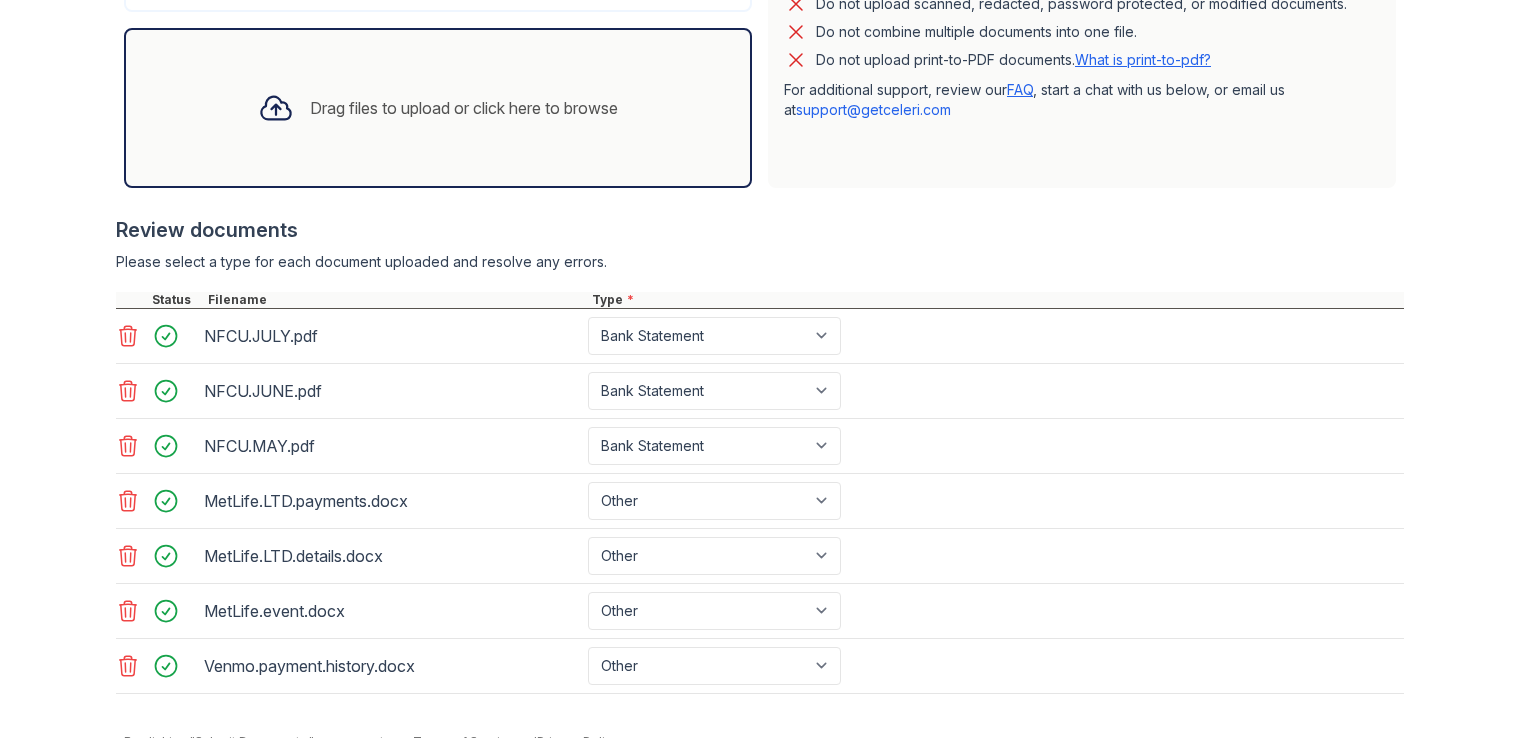click on "Drag files to upload or click here to browse" at bounding box center [464, 108] 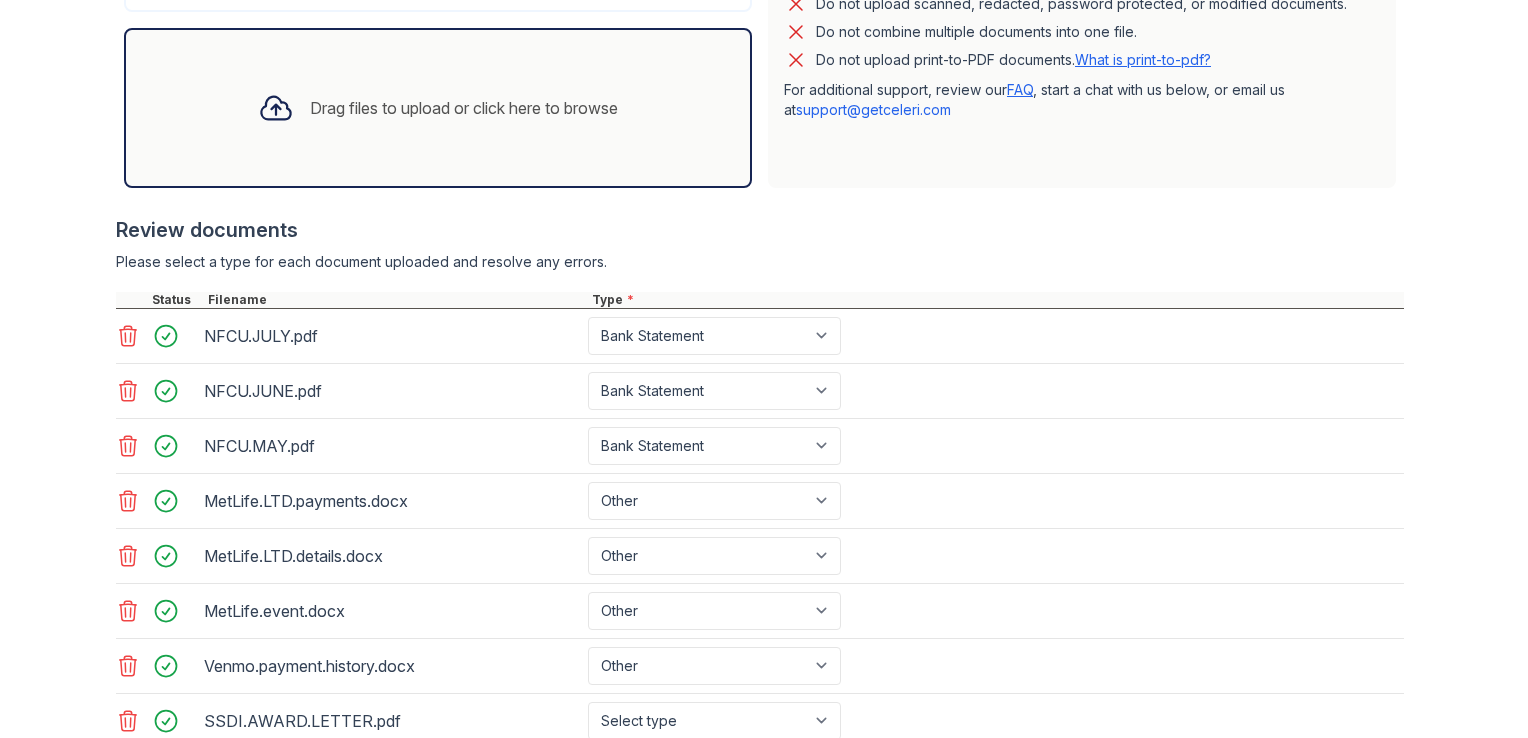 scroll, scrollTop: 804, scrollLeft: 0, axis: vertical 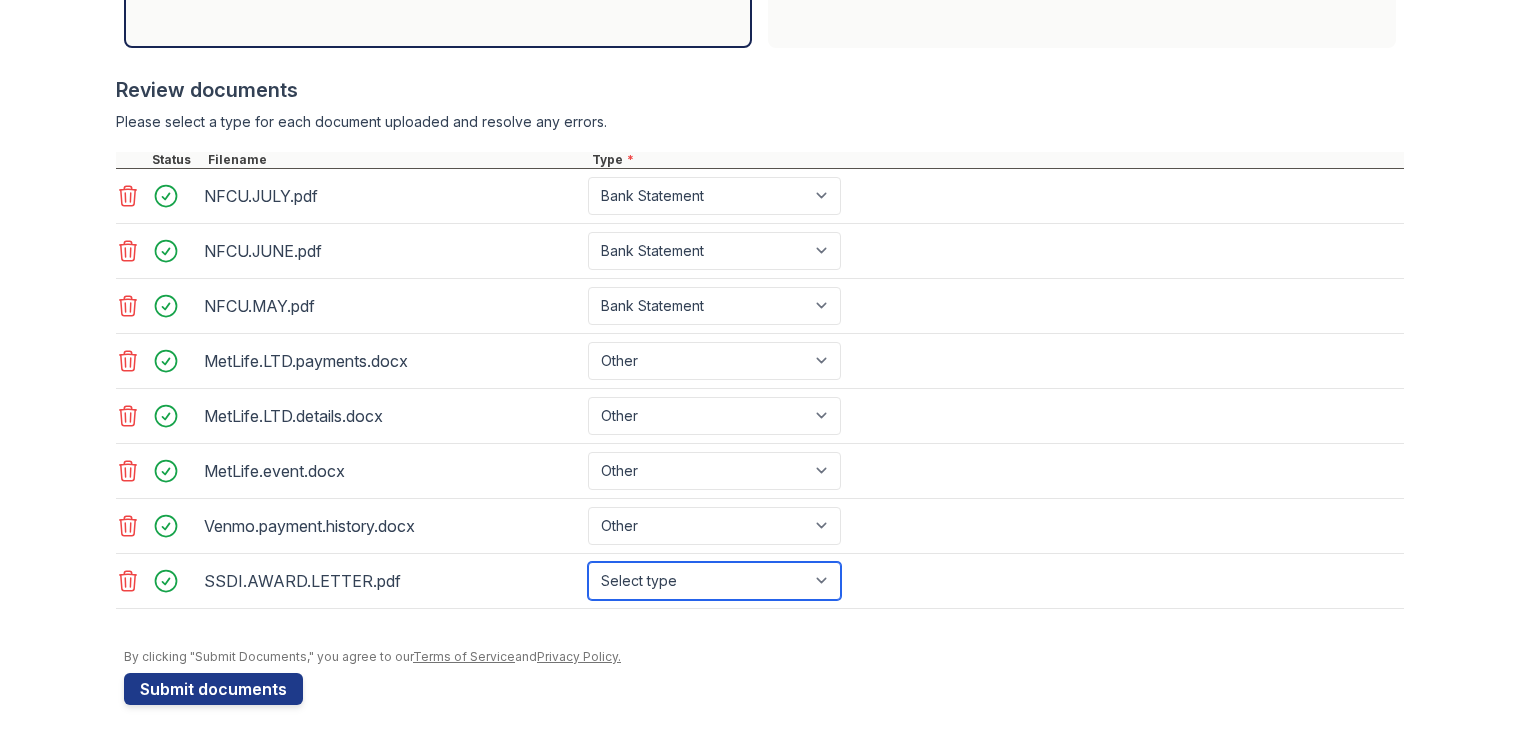 click on "Select type
Paystub
Bank Statement
Offer Letter
Tax Documents
Benefit Award Letter
Investment Account Statement
Other" at bounding box center (714, 581) 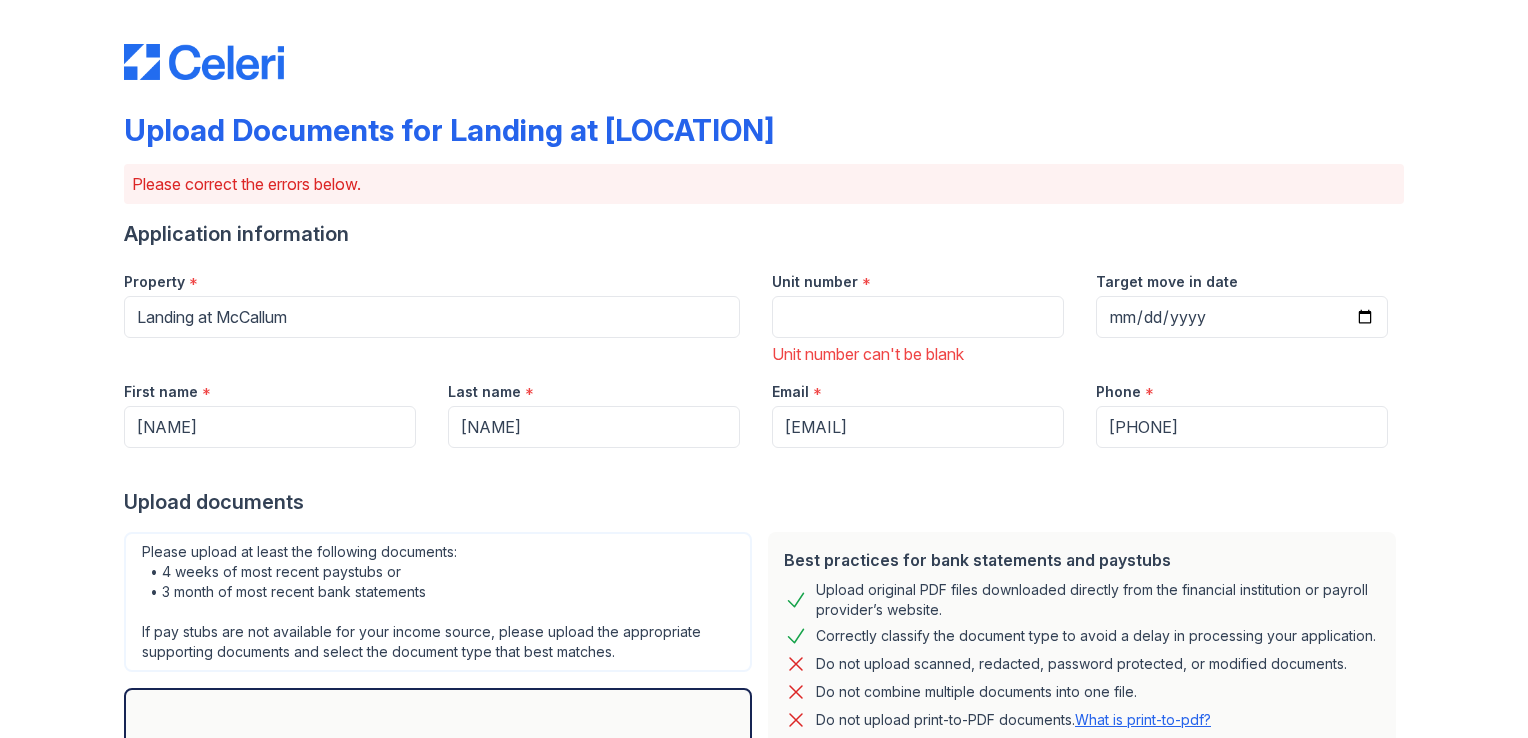 scroll, scrollTop: 0, scrollLeft: 0, axis: both 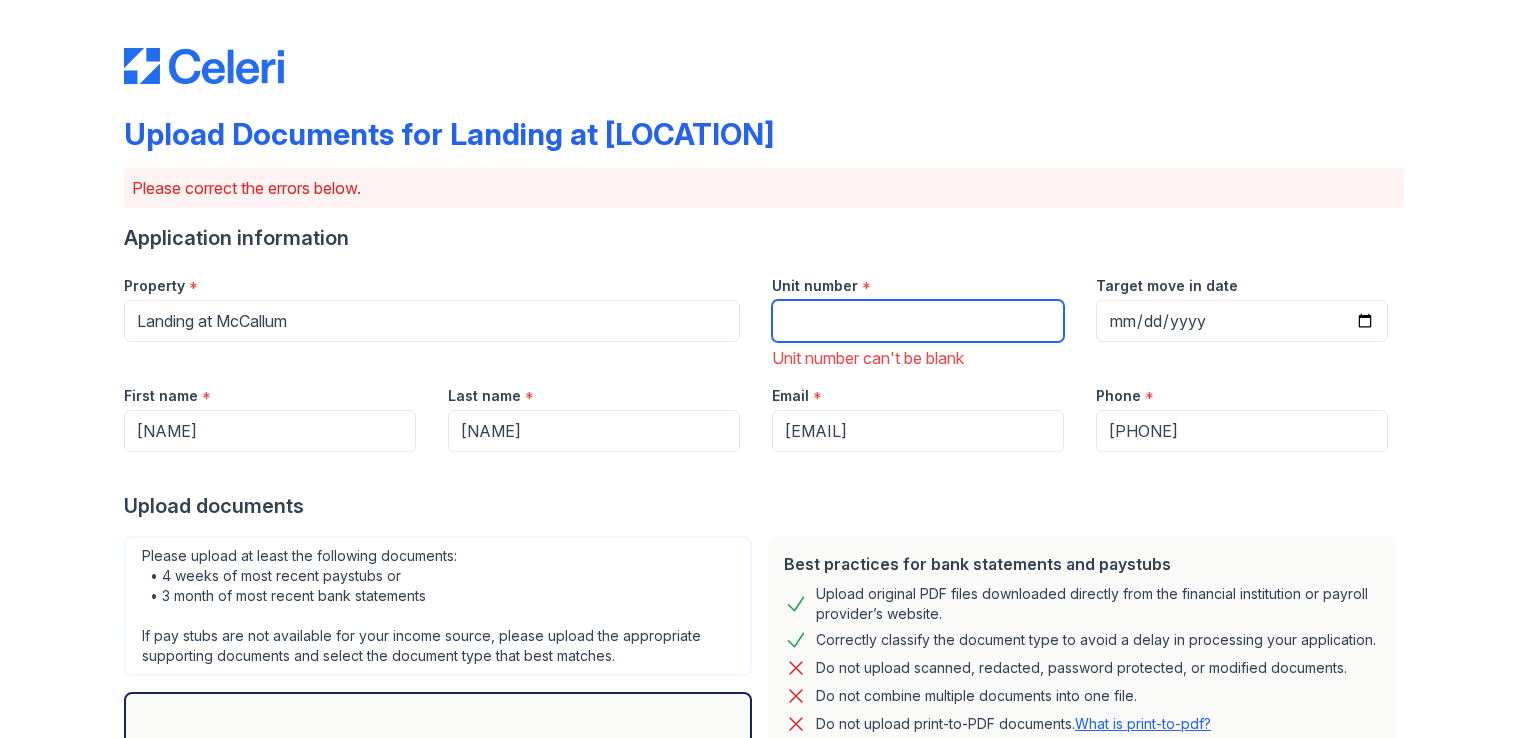 click on "Unit number" at bounding box center (918, 321) 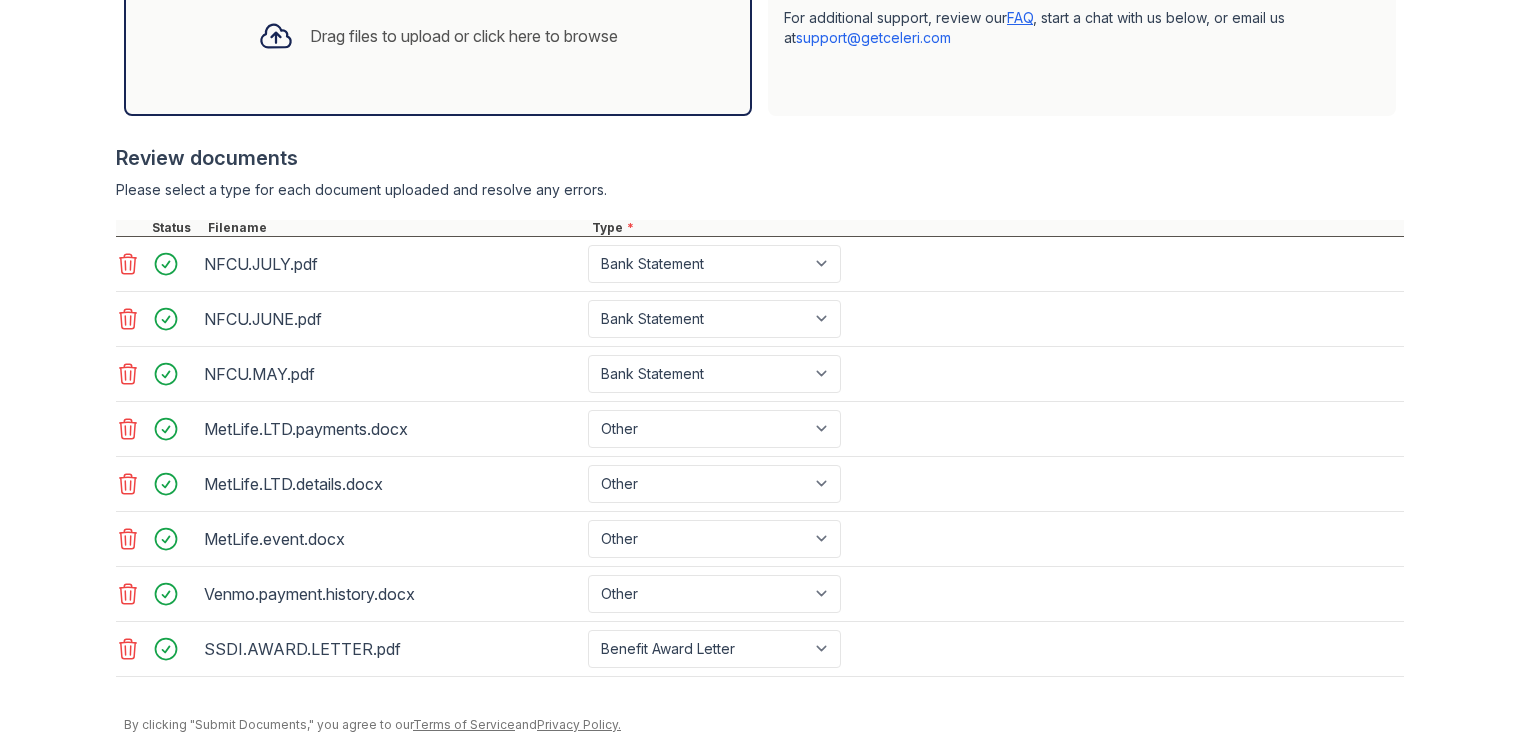 scroll, scrollTop: 804, scrollLeft: 0, axis: vertical 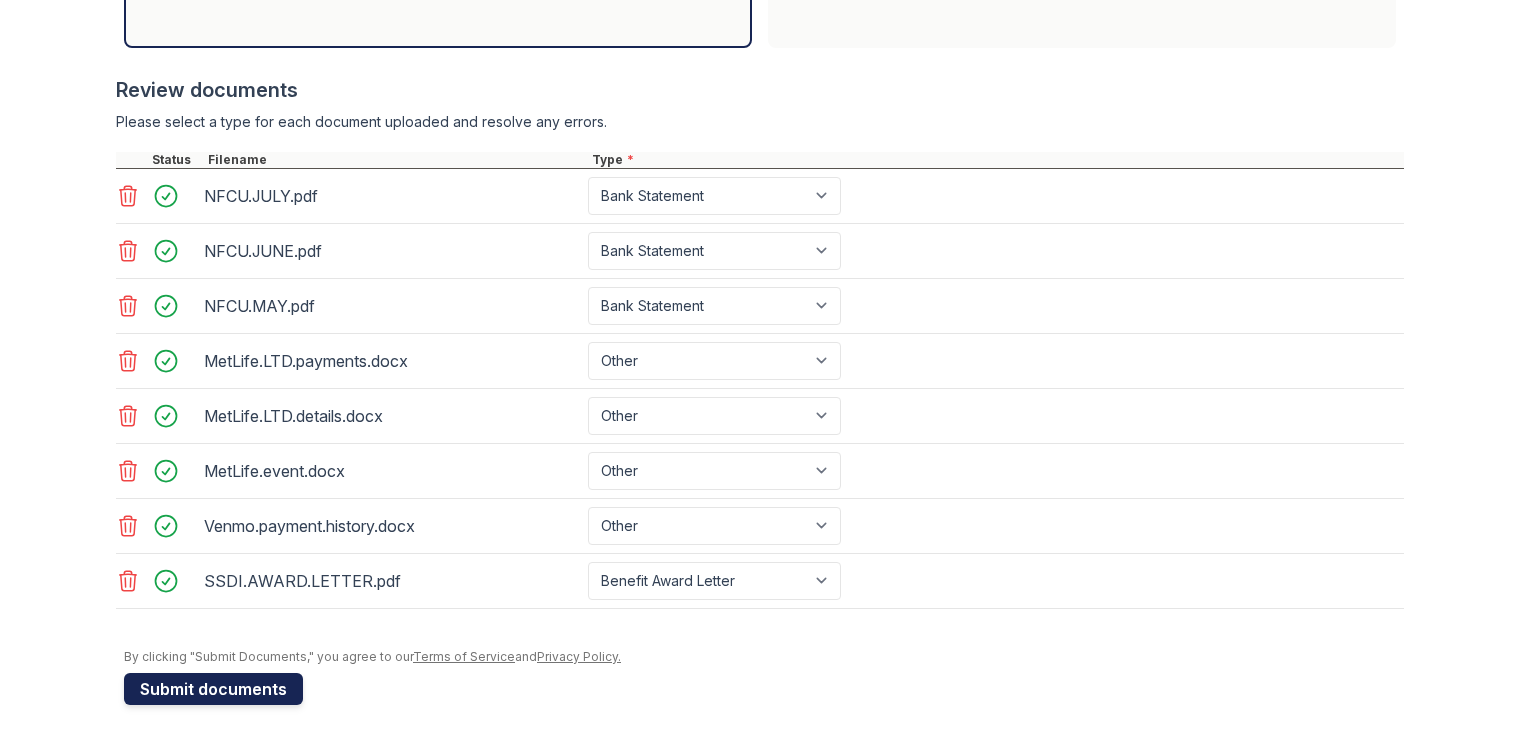 type on "246C" 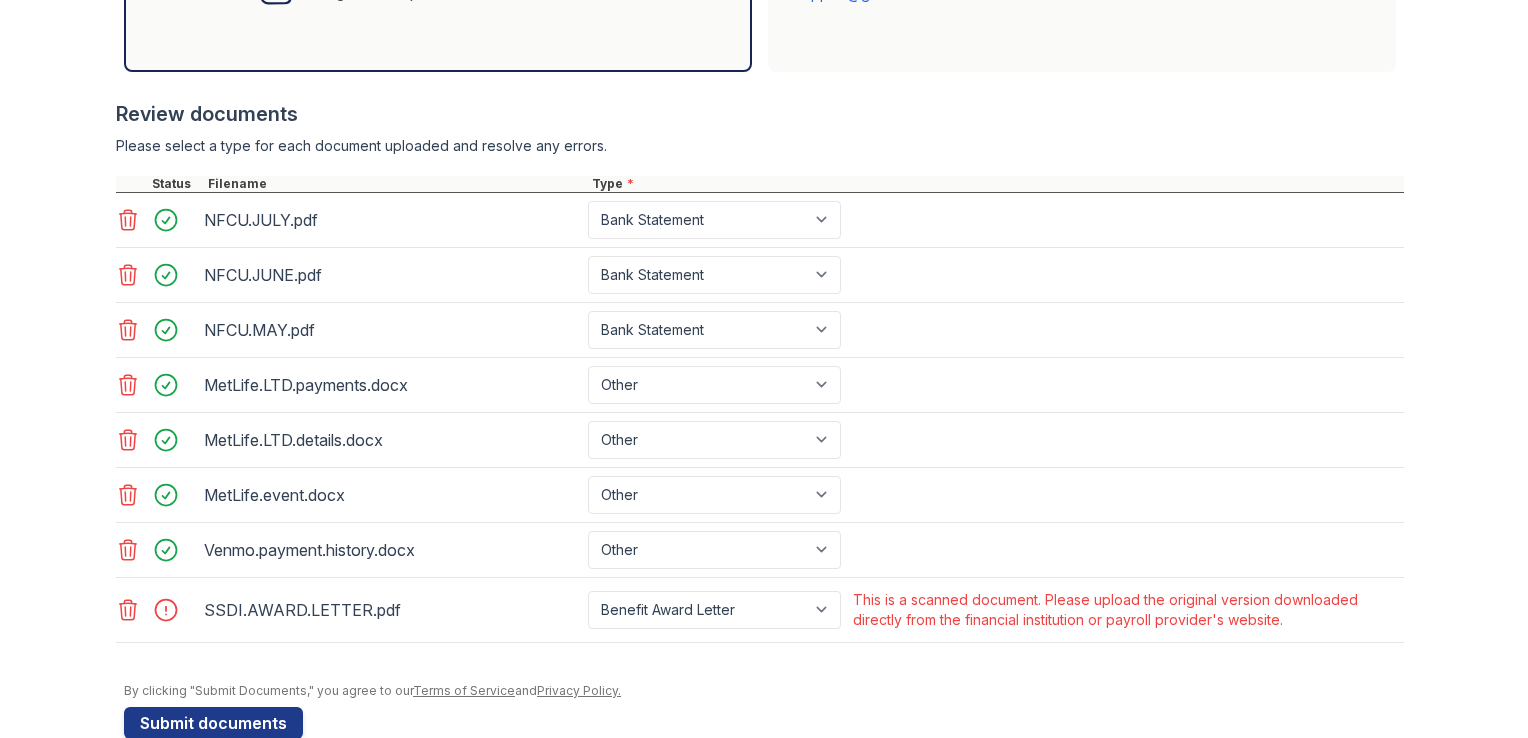 scroll, scrollTop: 786, scrollLeft: 0, axis: vertical 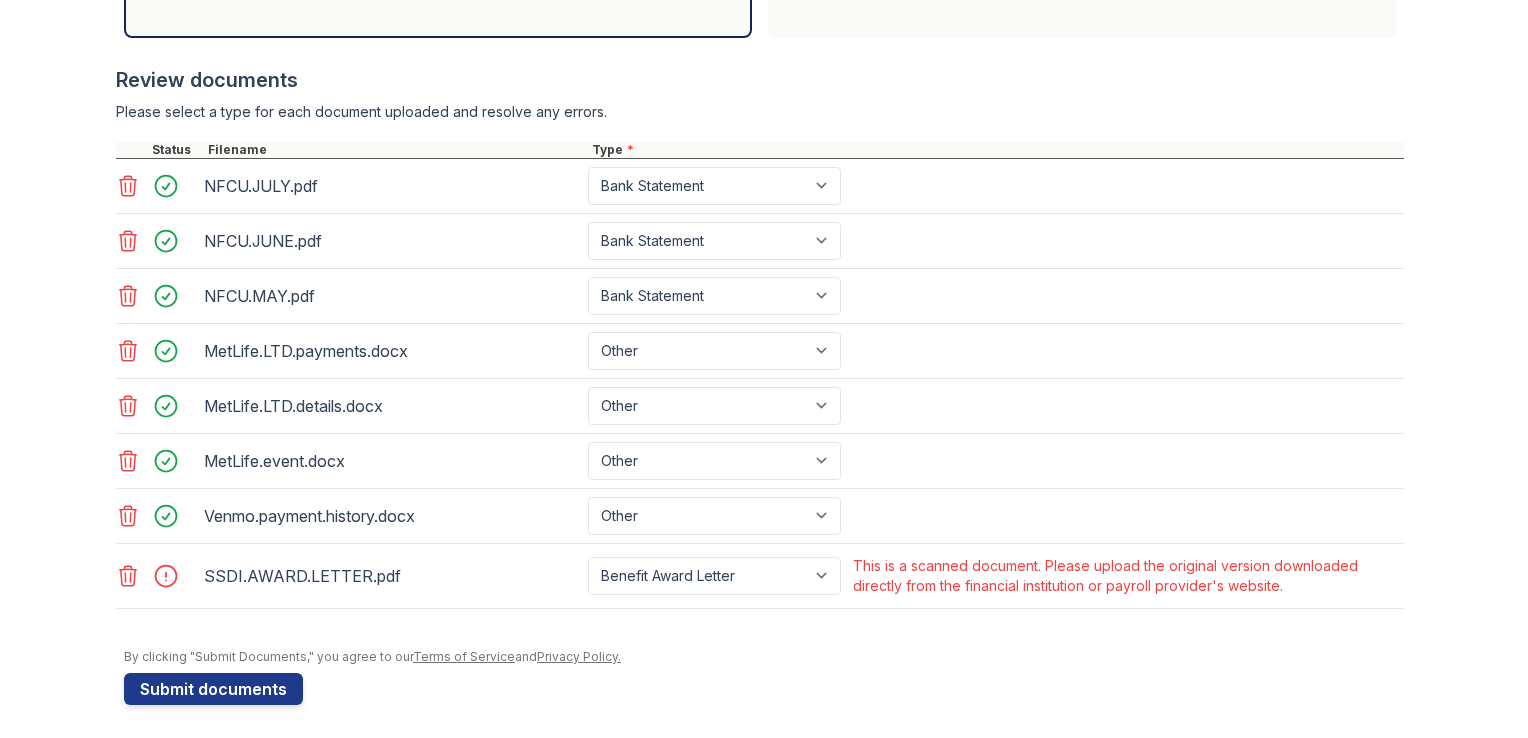 click 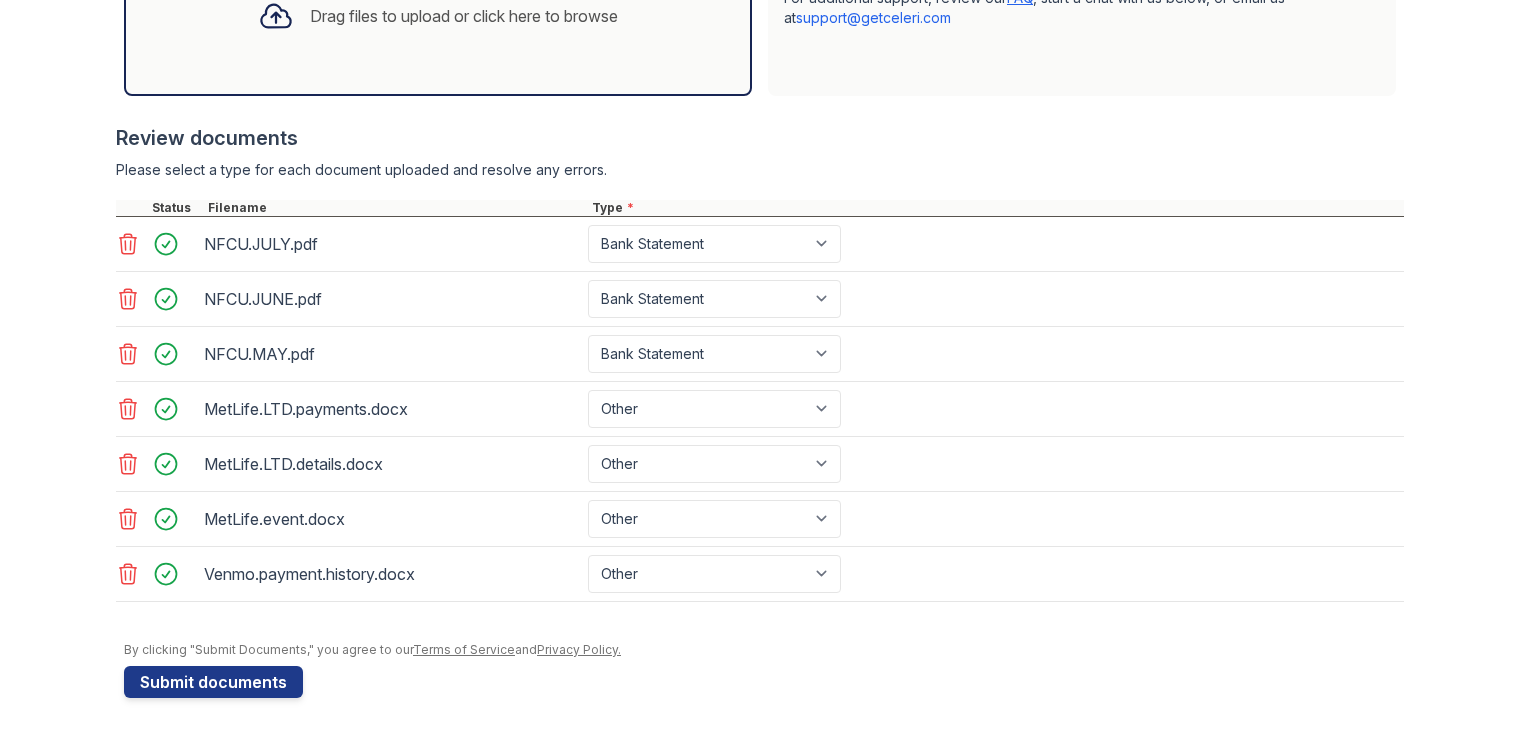 scroll, scrollTop: 721, scrollLeft: 0, axis: vertical 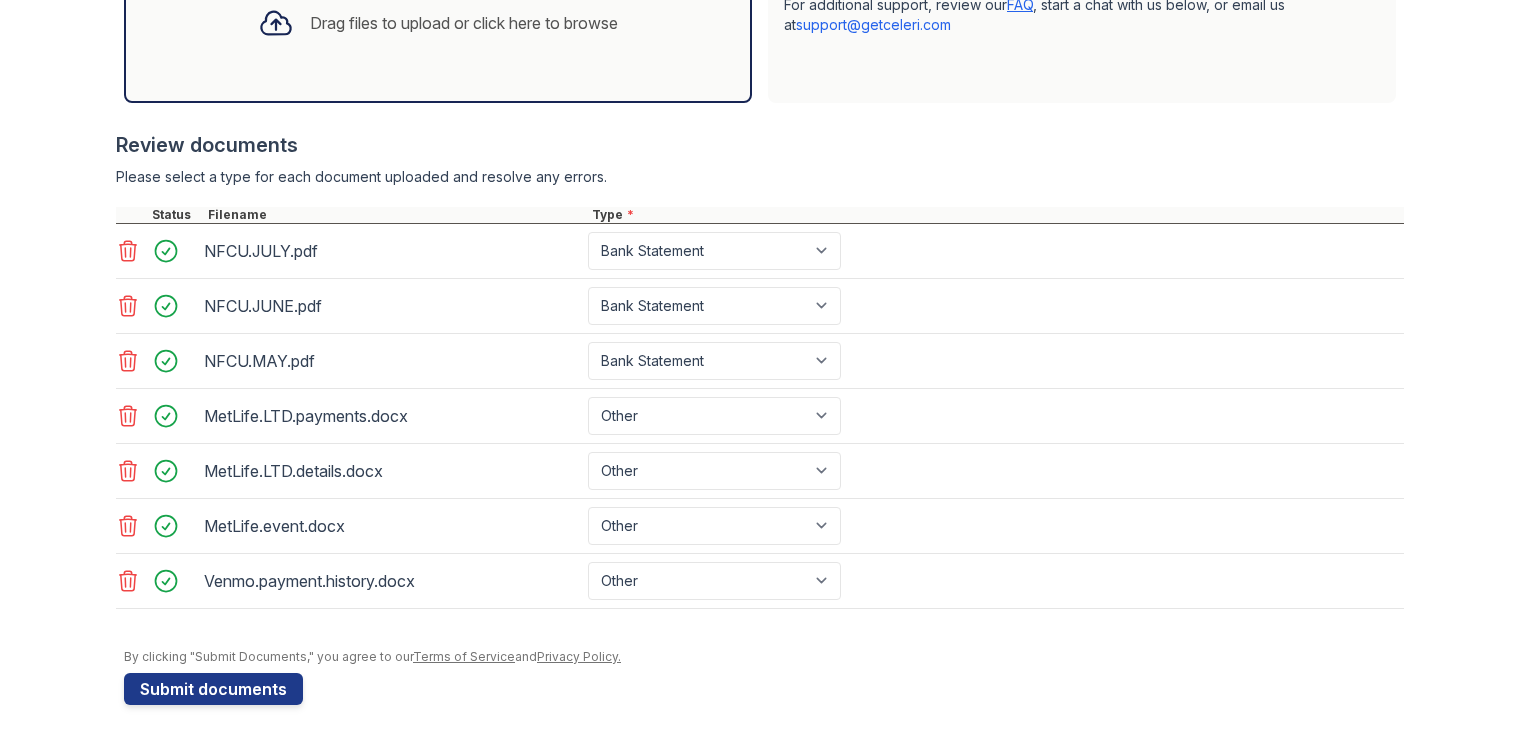 click on "Drag files to upload or click here to browse" at bounding box center (464, 23) 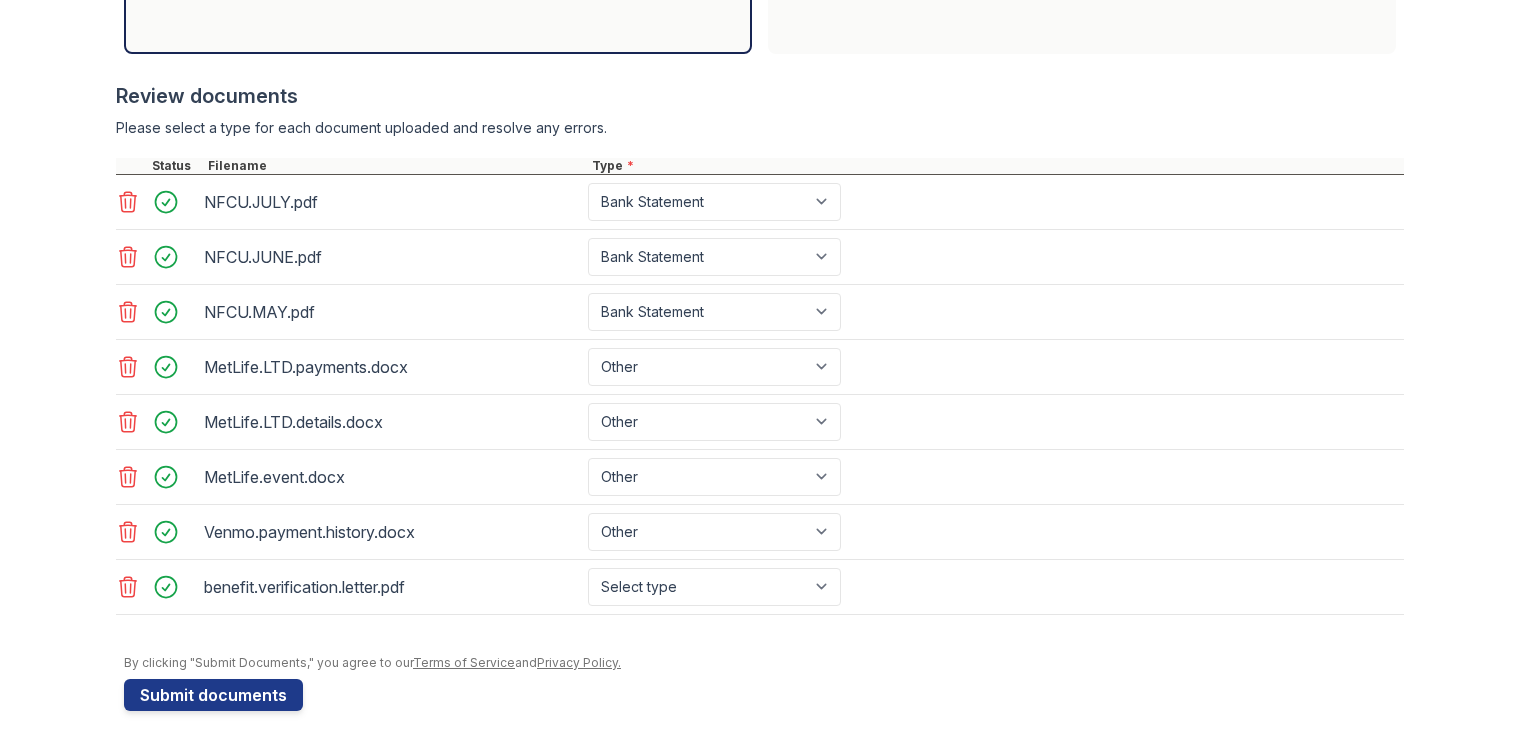 scroll, scrollTop: 776, scrollLeft: 0, axis: vertical 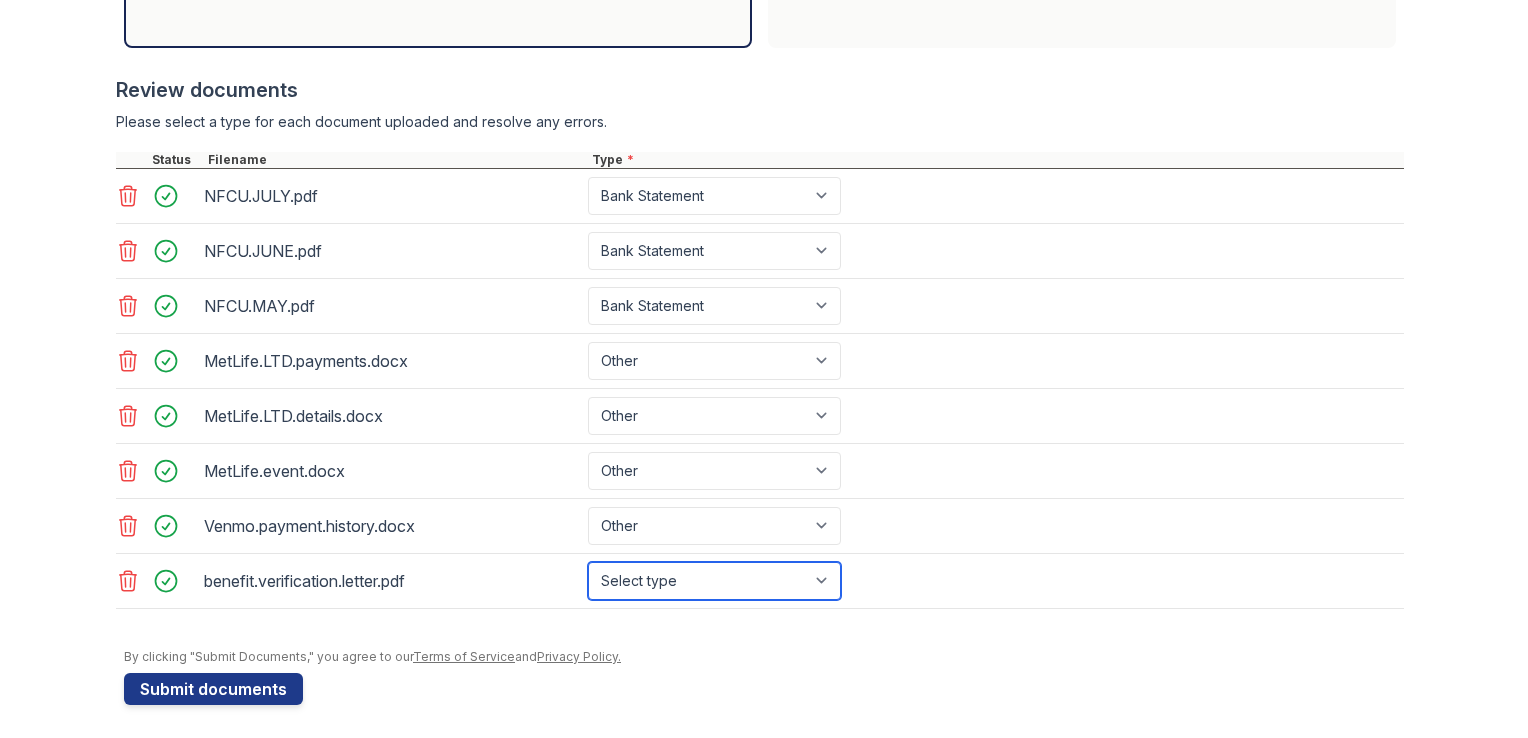click on "Select type
Paystub
Bank Statement
Offer Letter
Tax Documents
Benefit Award Letter
Investment Account Statement
Other" at bounding box center [714, 581] 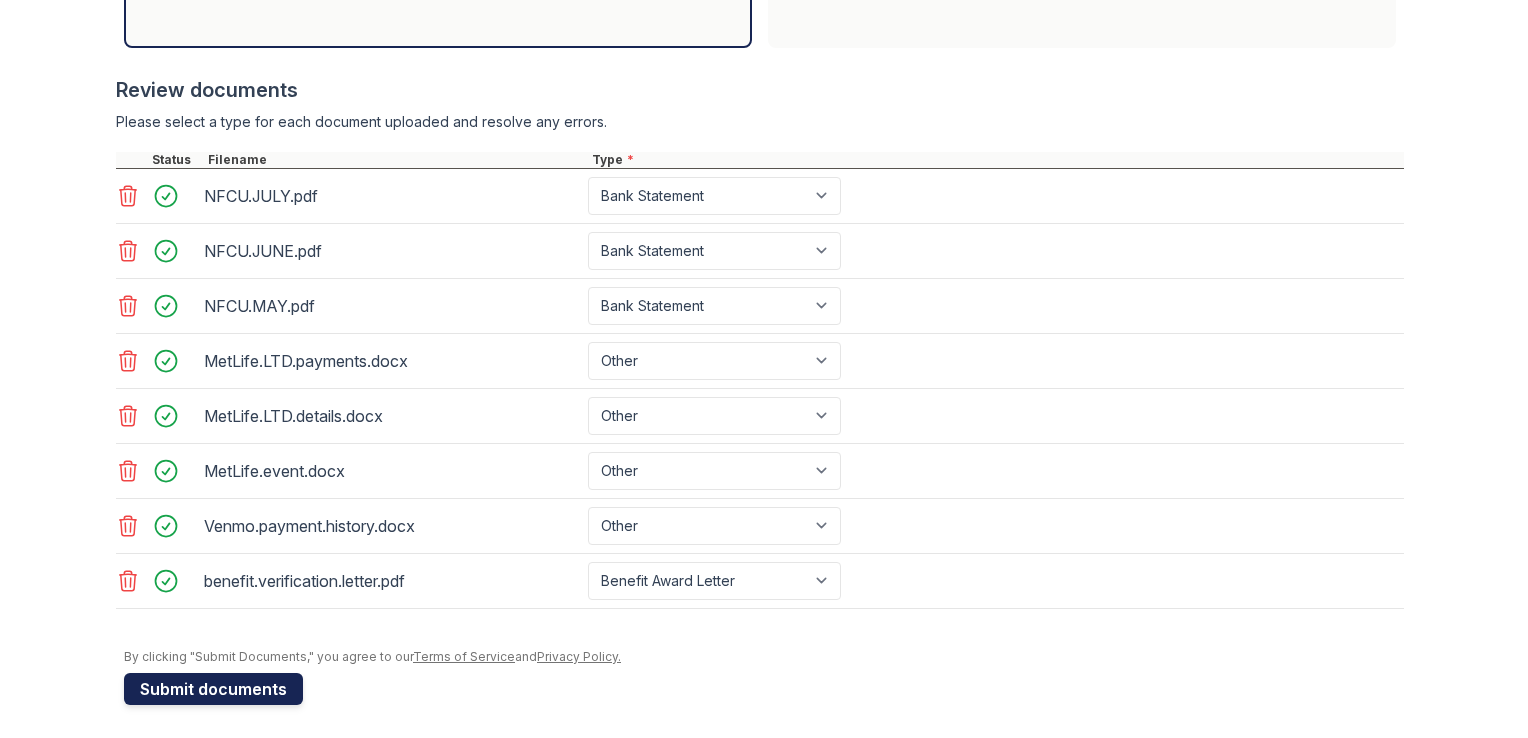 click on "Submit documents" at bounding box center (213, 689) 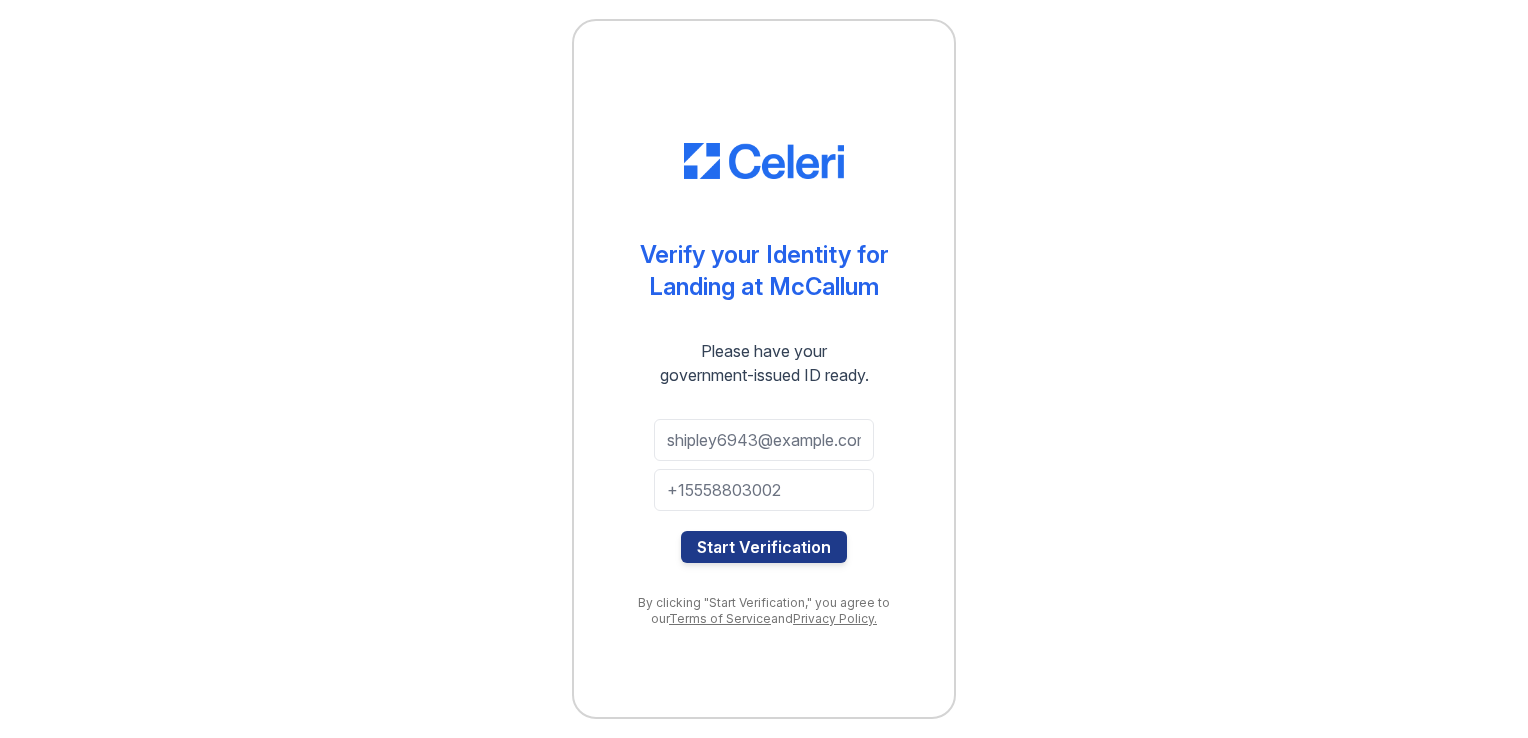 scroll, scrollTop: 0, scrollLeft: 0, axis: both 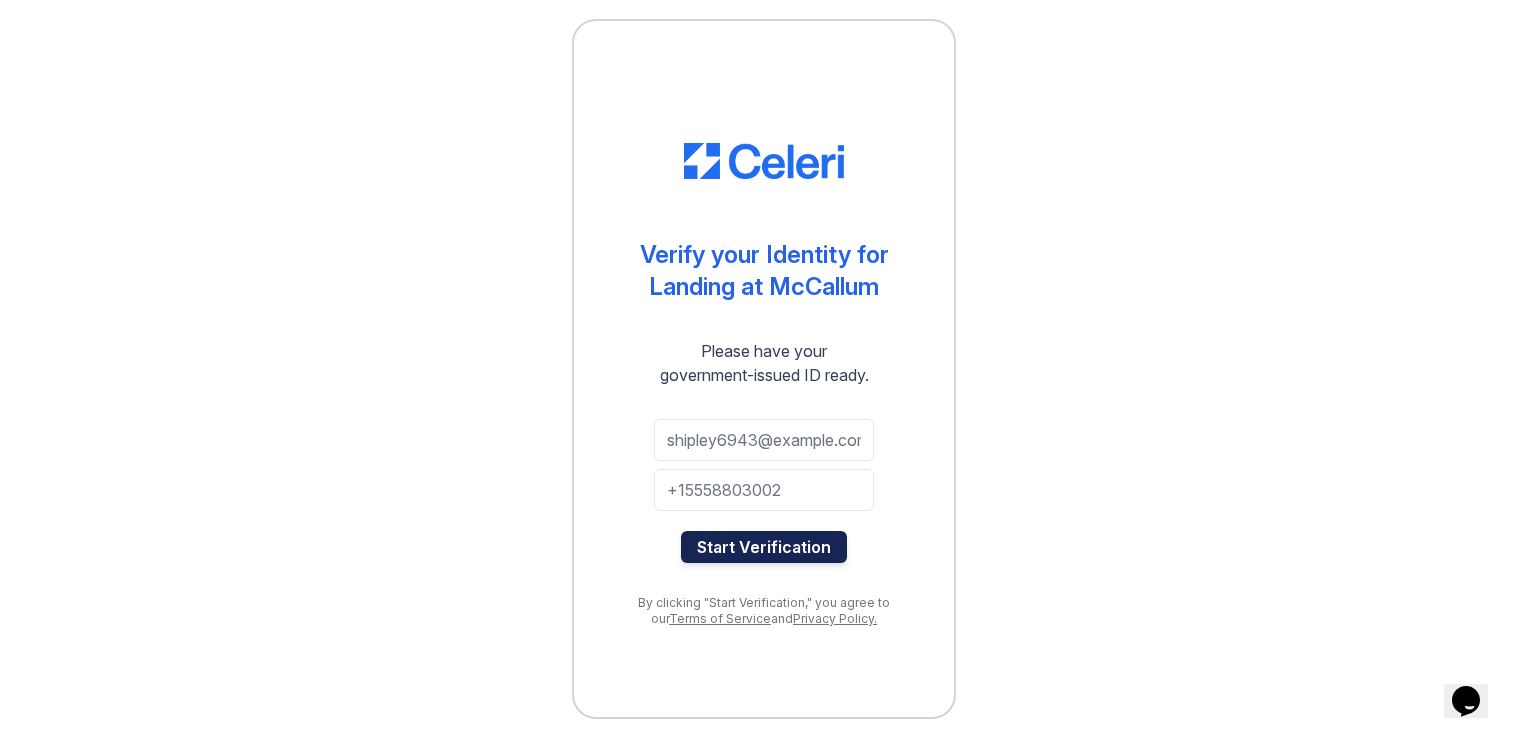 click on "Start Verification" at bounding box center (764, 547) 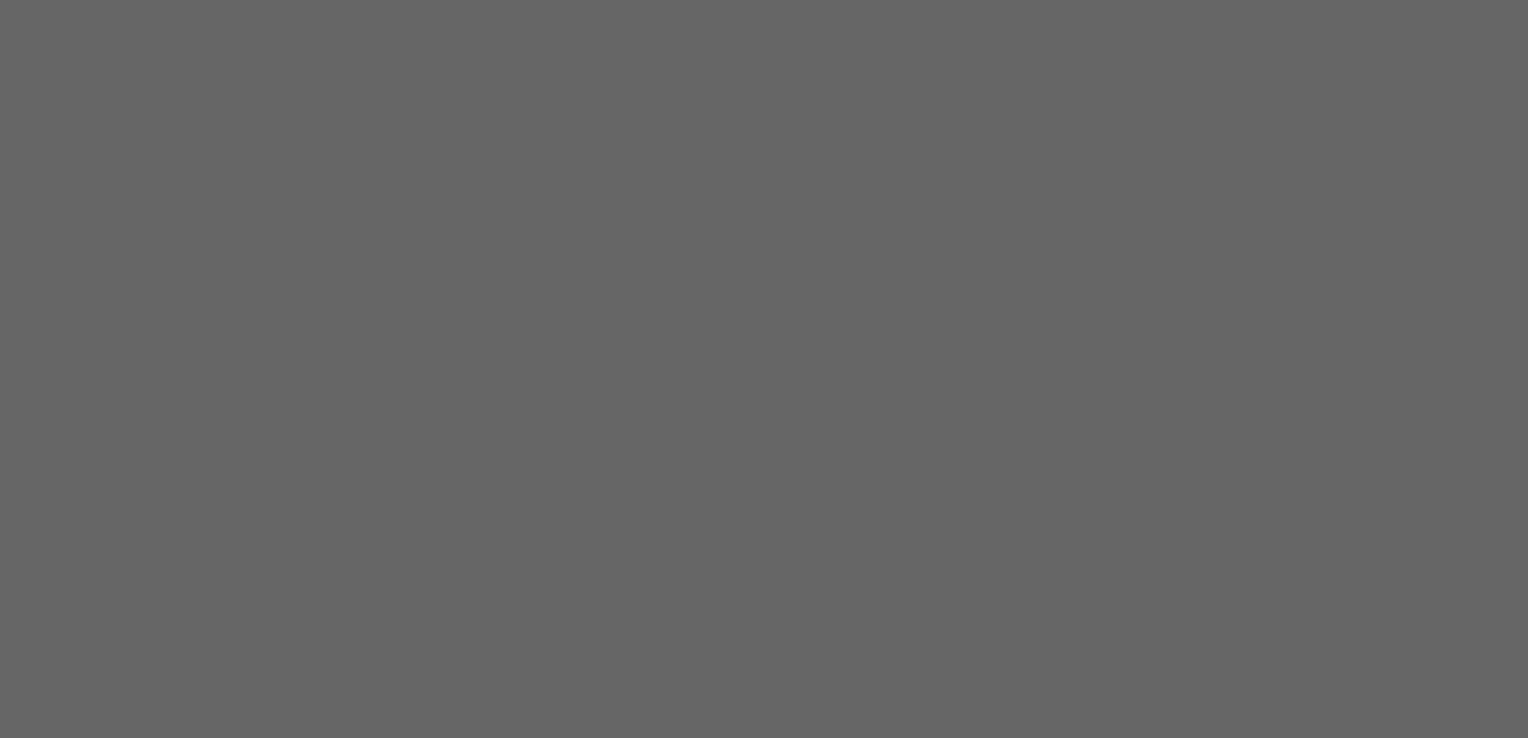 scroll, scrollTop: 0, scrollLeft: 0, axis: both 